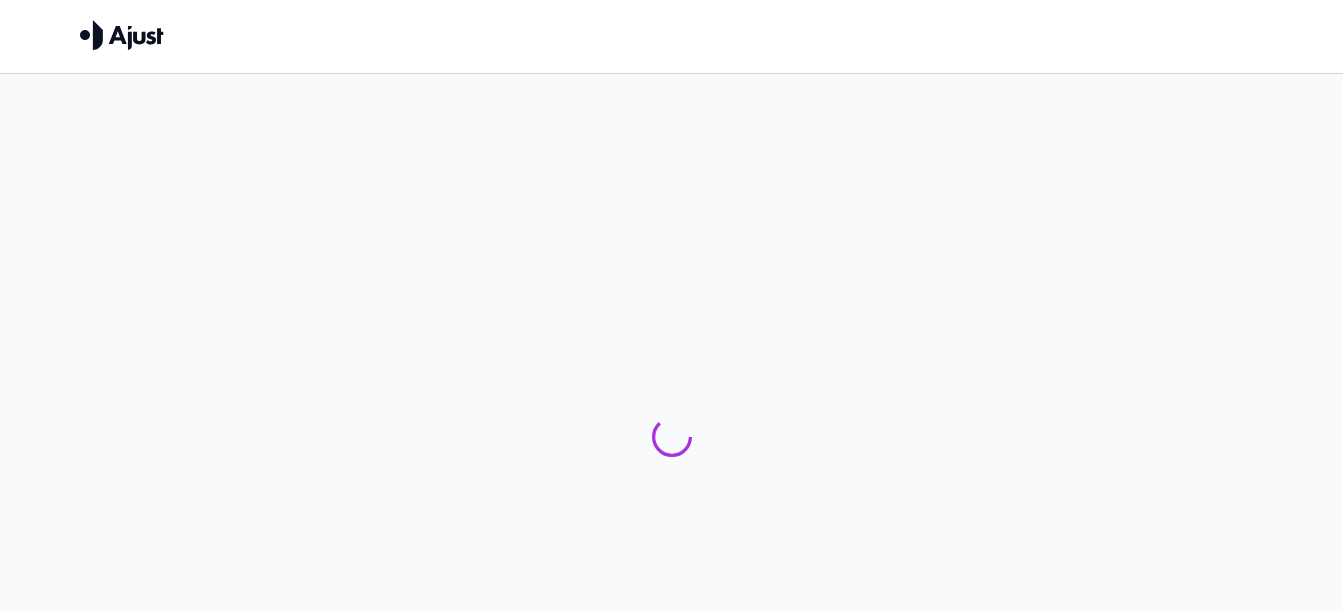 scroll, scrollTop: 0, scrollLeft: 0, axis: both 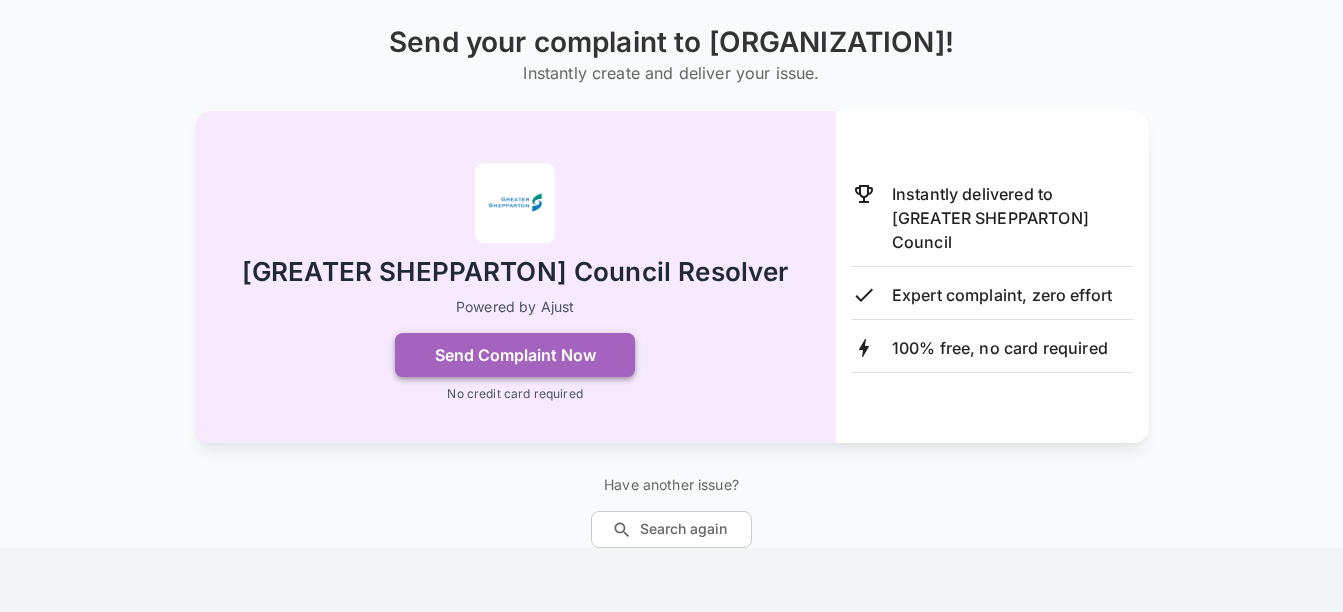click on "Send Complaint Now" at bounding box center (515, 355) 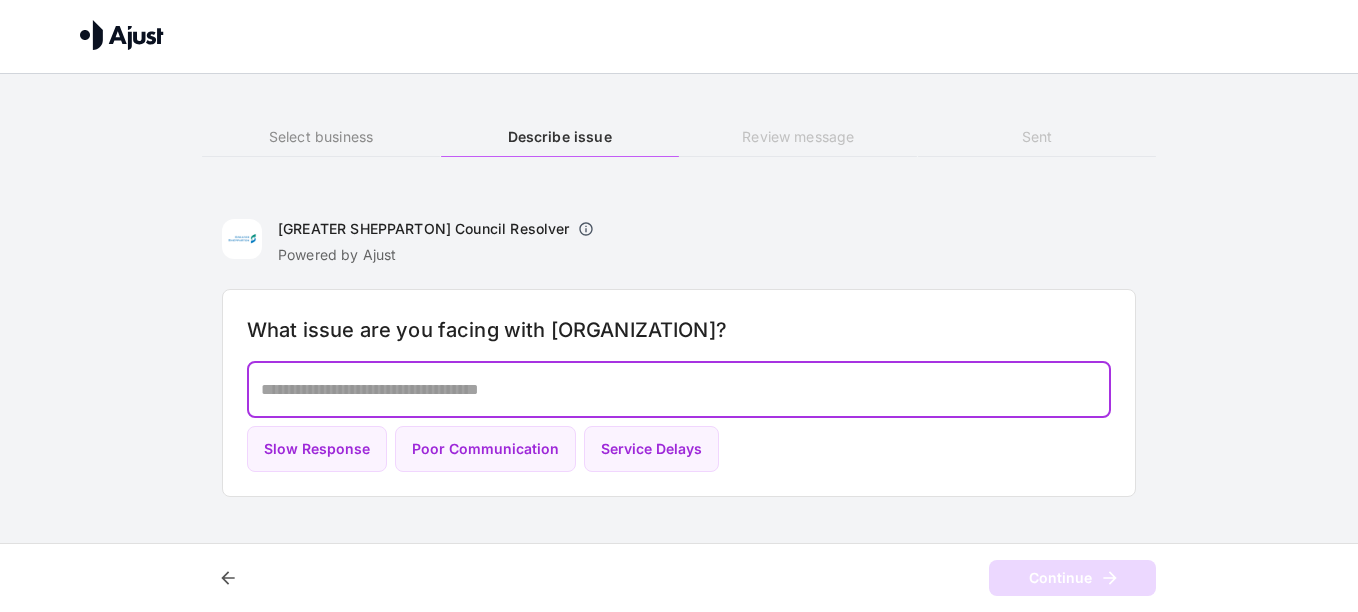 click at bounding box center [679, 389] 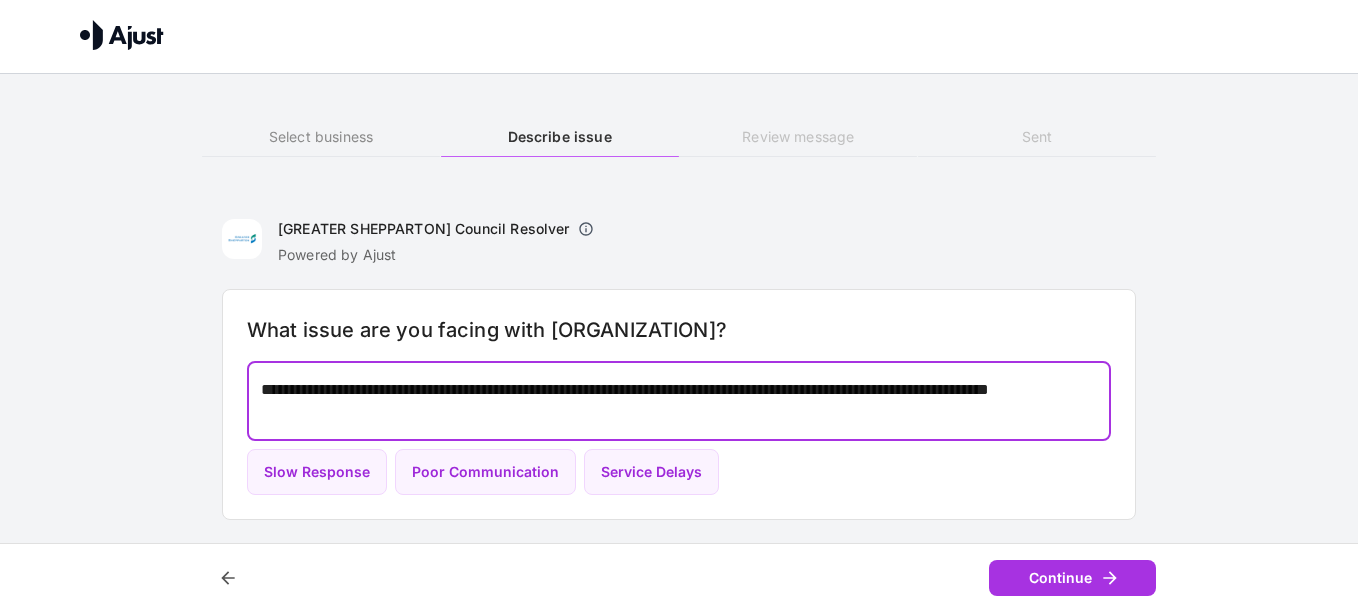 click on "**********" at bounding box center [679, 401] 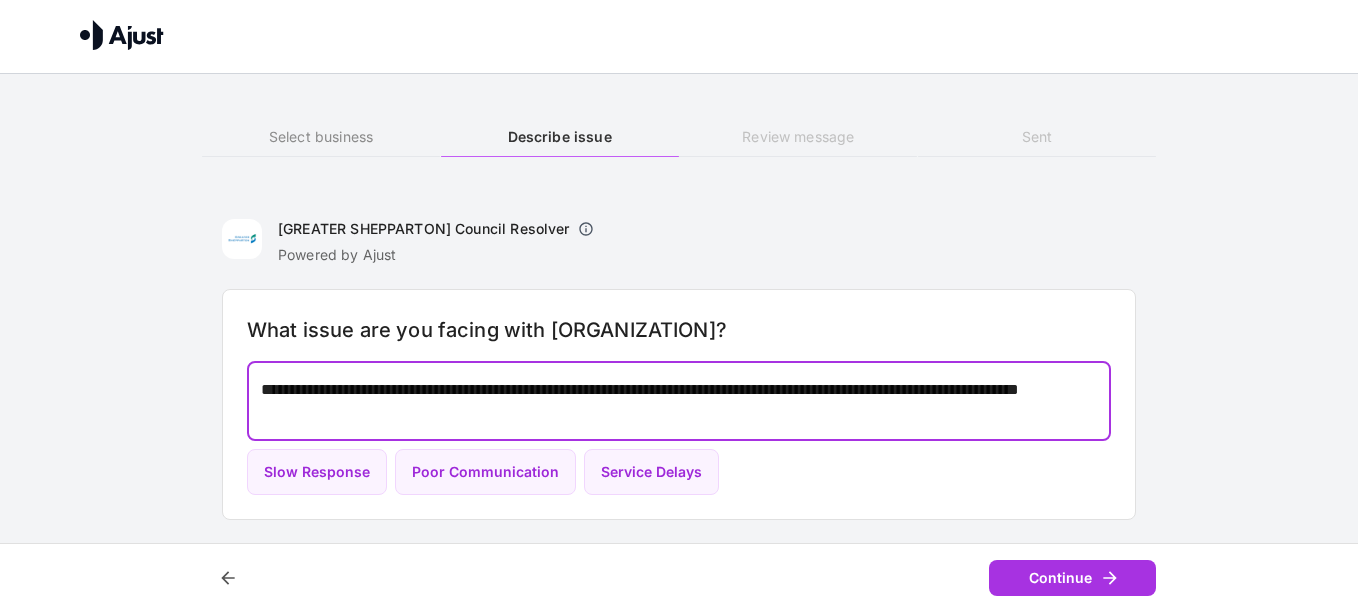 click on "**********" at bounding box center (679, 401) 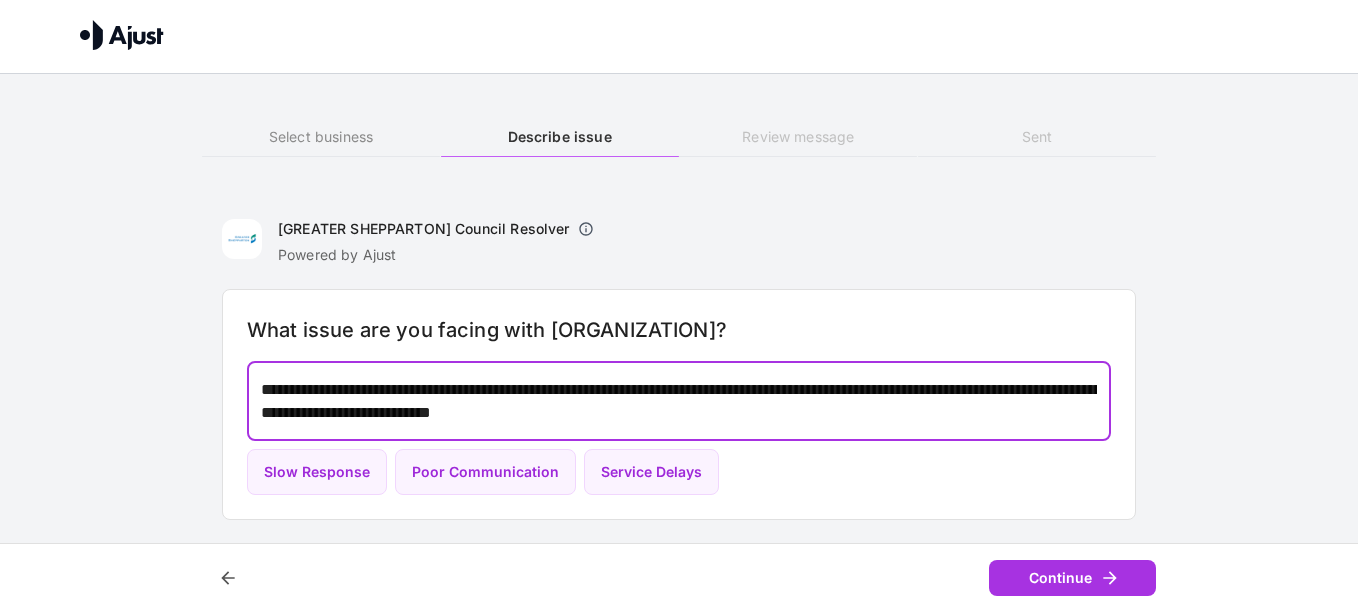 click on "**********" at bounding box center [679, 401] 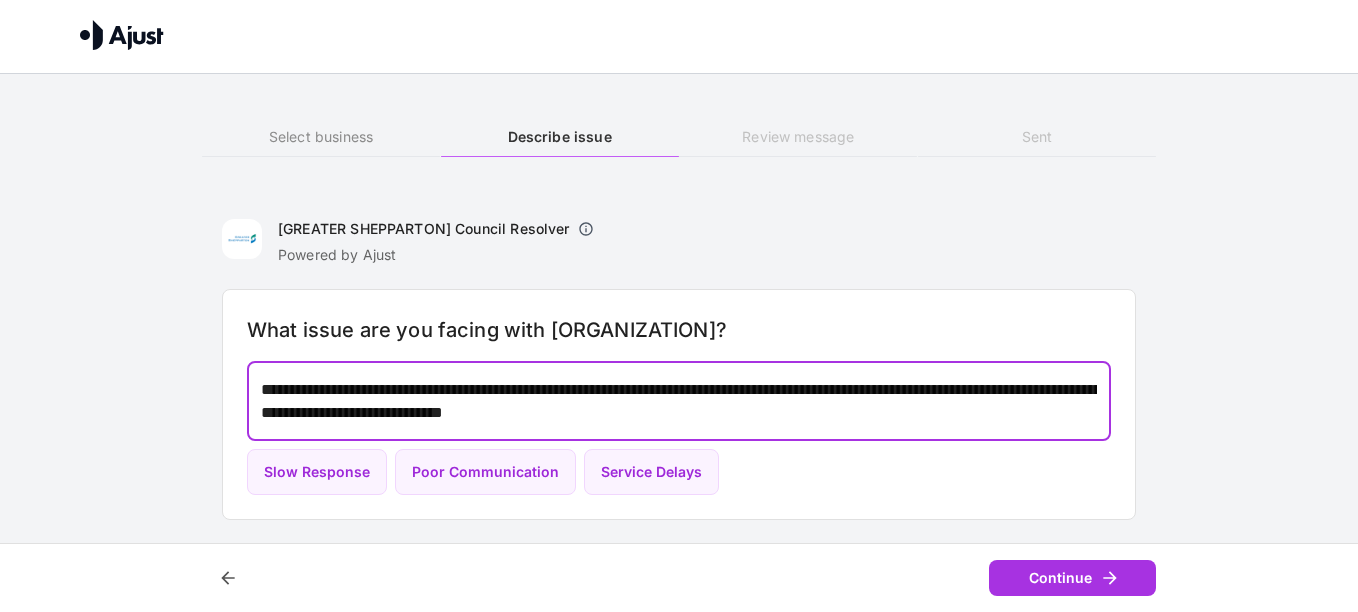click on "**********" at bounding box center (679, 401) 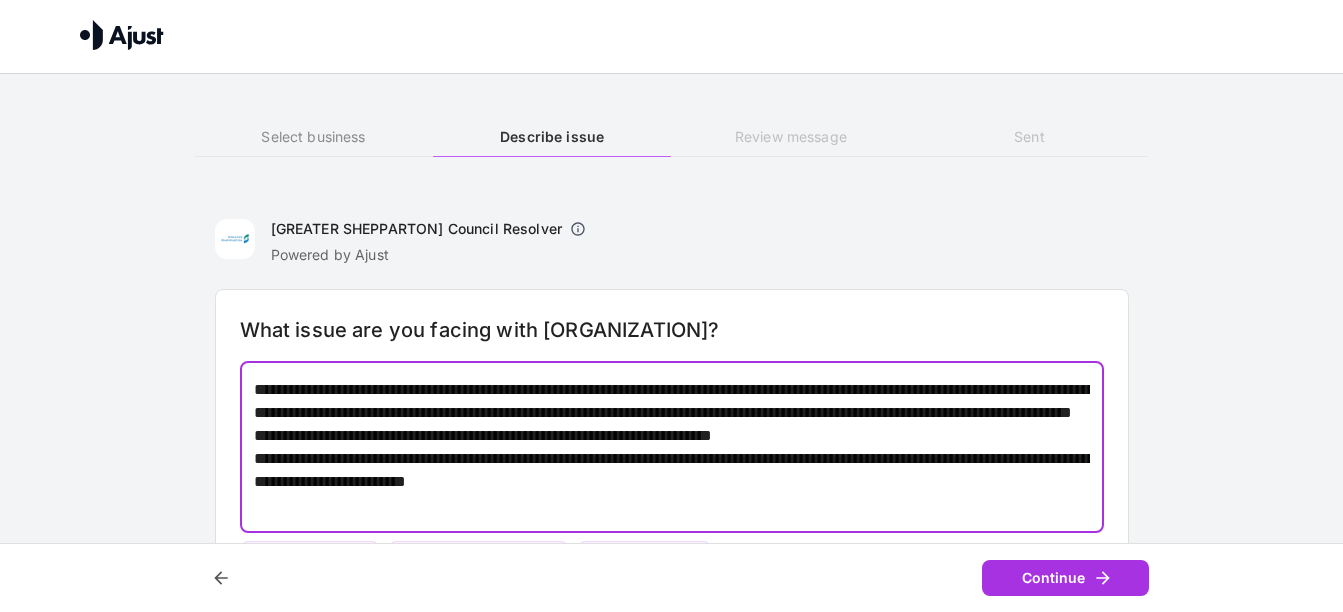 click on "**********" at bounding box center (672, 447) 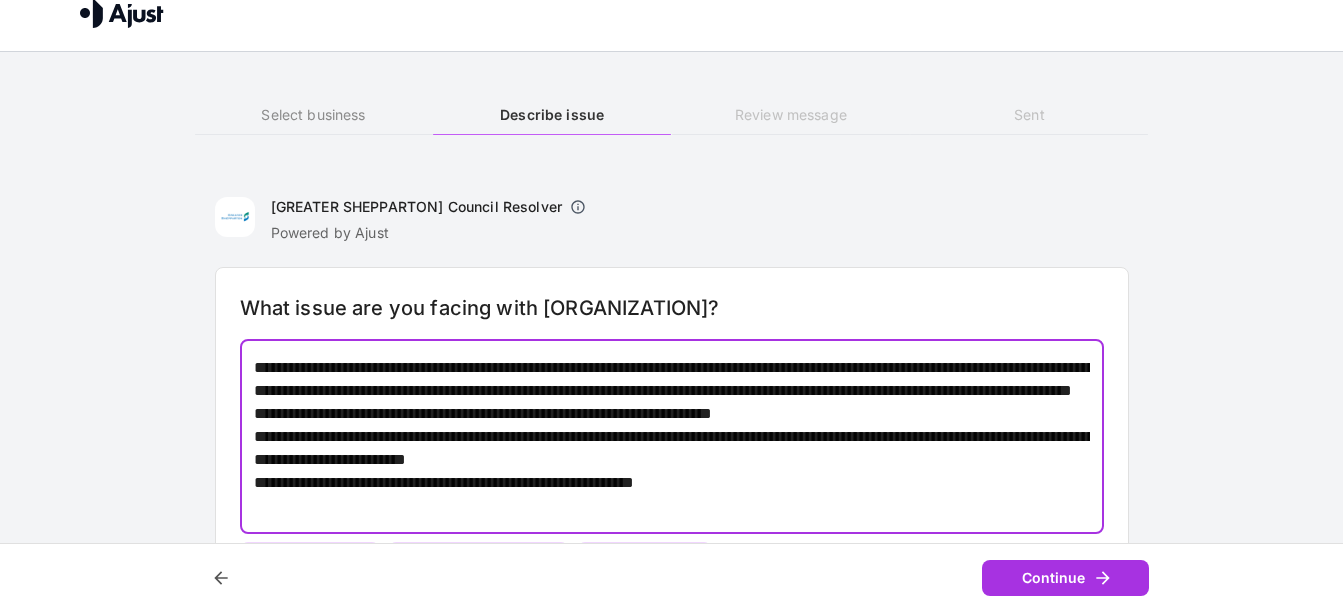scroll, scrollTop: 43, scrollLeft: 0, axis: vertical 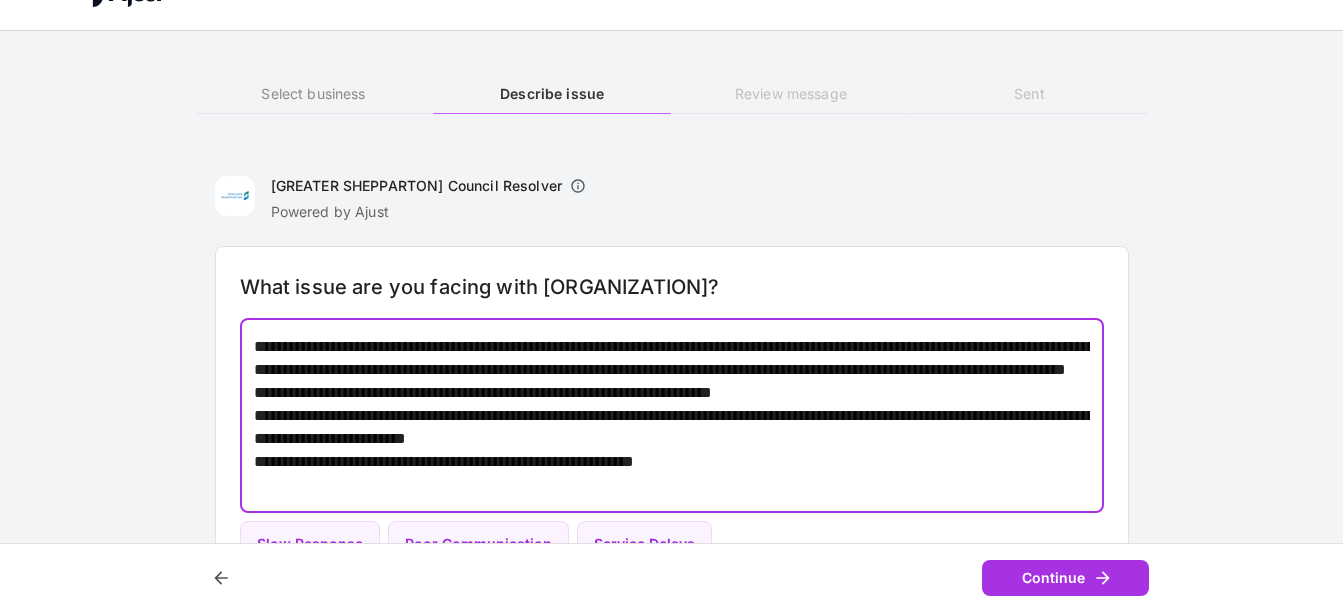 click on "**********" at bounding box center [672, 415] 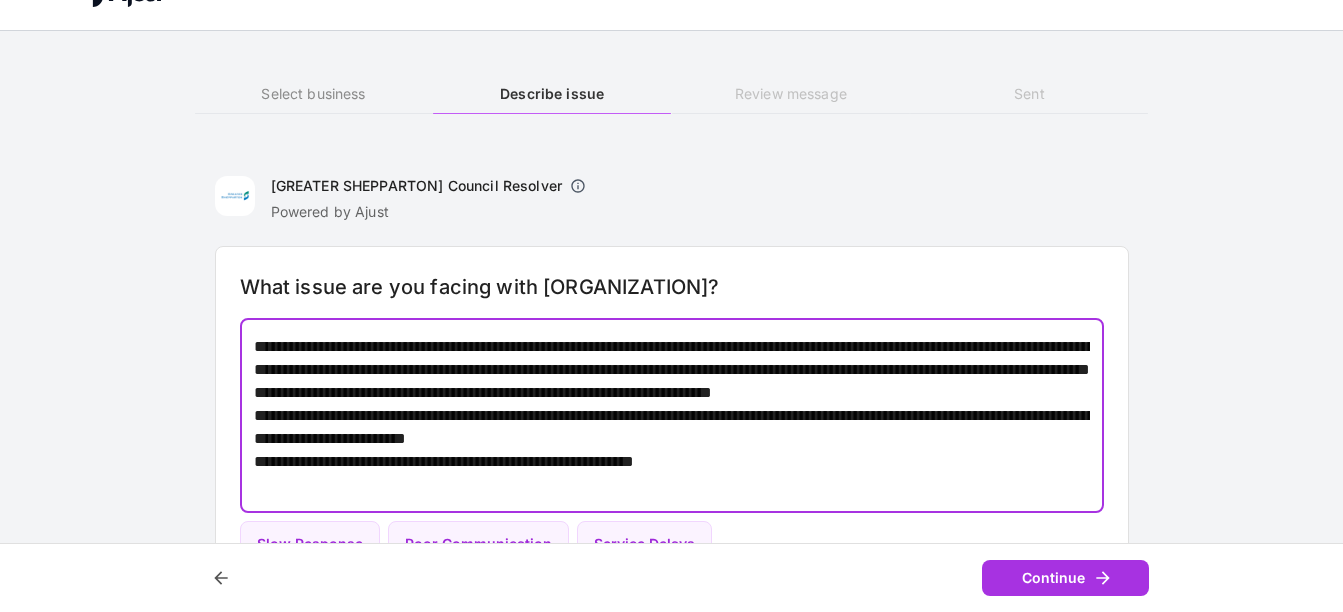click on "**********" at bounding box center (672, 415) 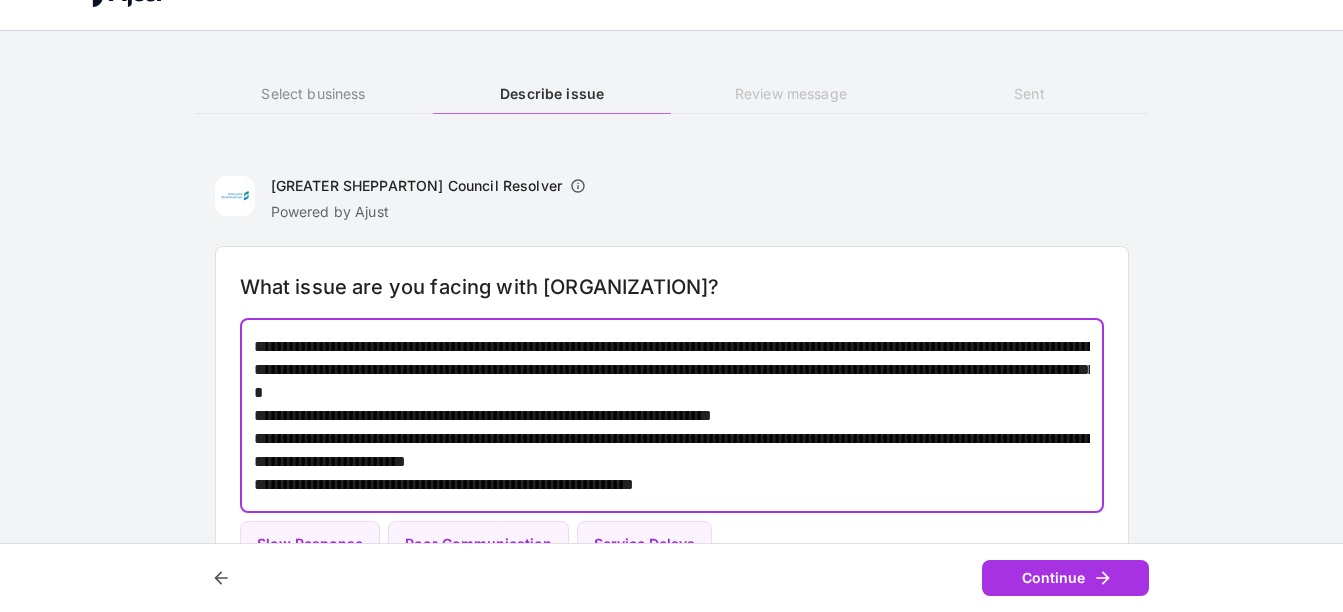 click on "**********" at bounding box center [672, 415] 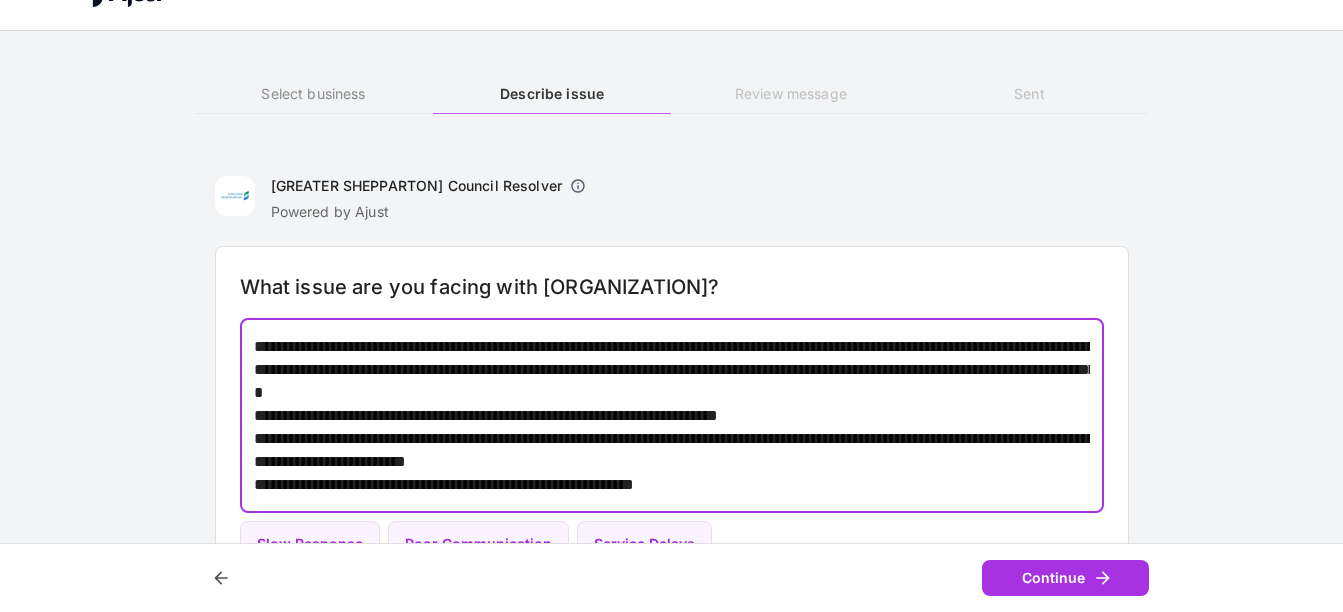 click on "**********" at bounding box center (672, 415) 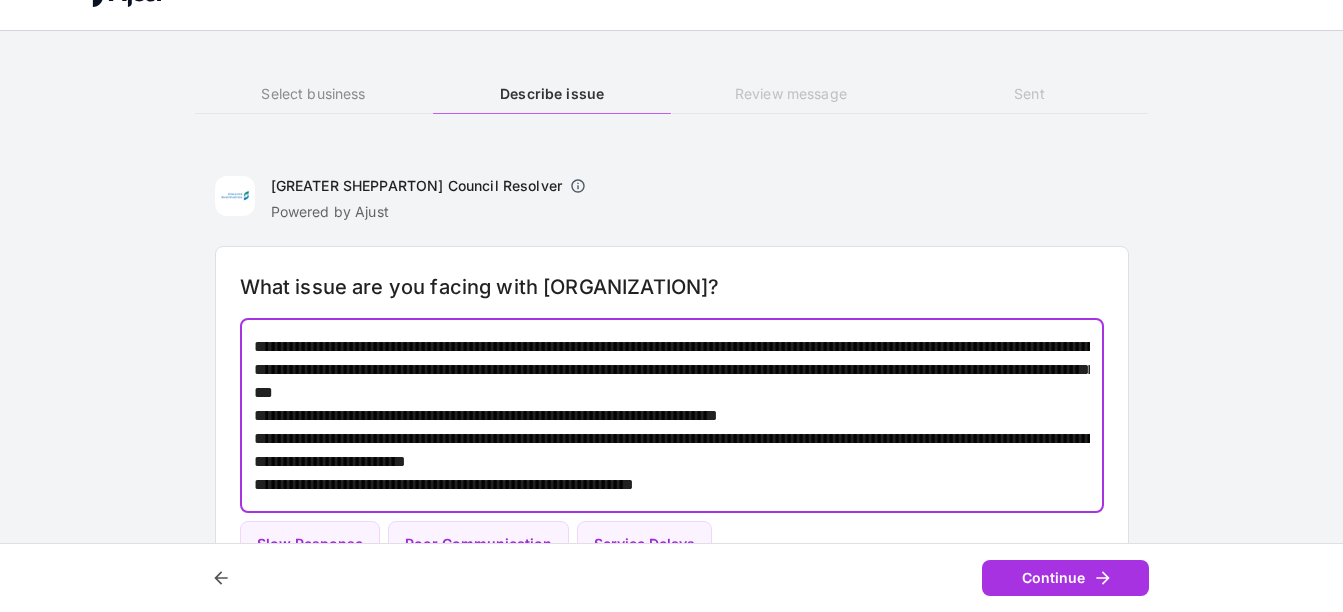 click on "**********" at bounding box center [672, 415] 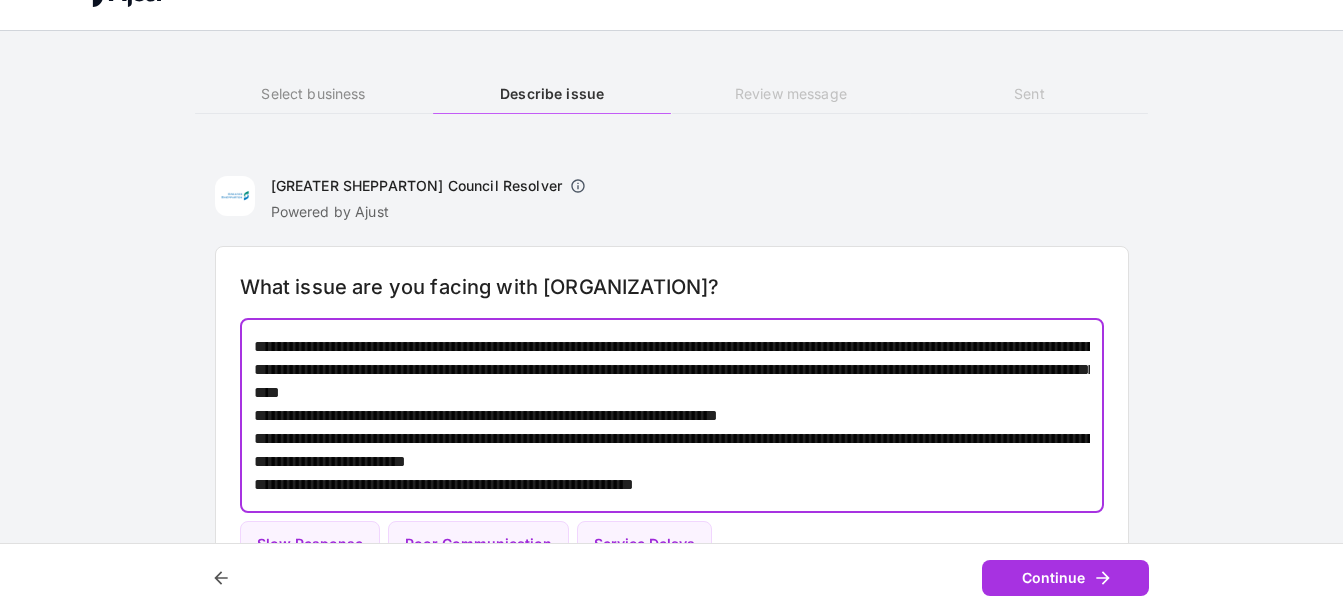 click on "**********" at bounding box center [672, 415] 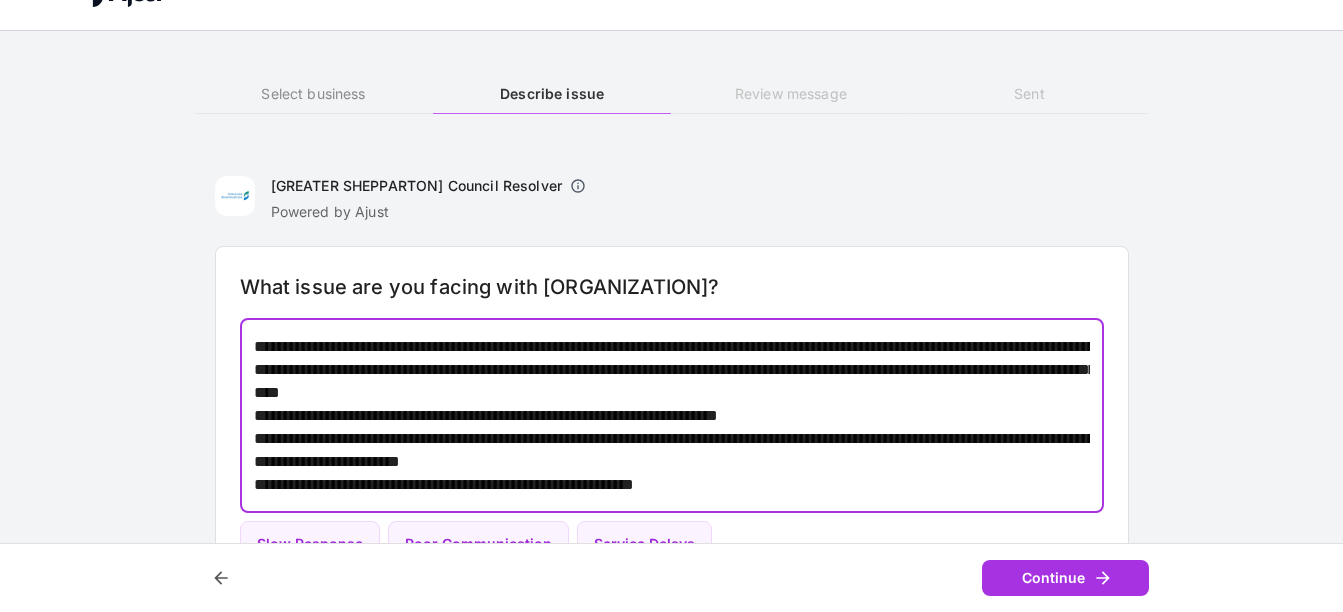 click on "**********" at bounding box center (672, 415) 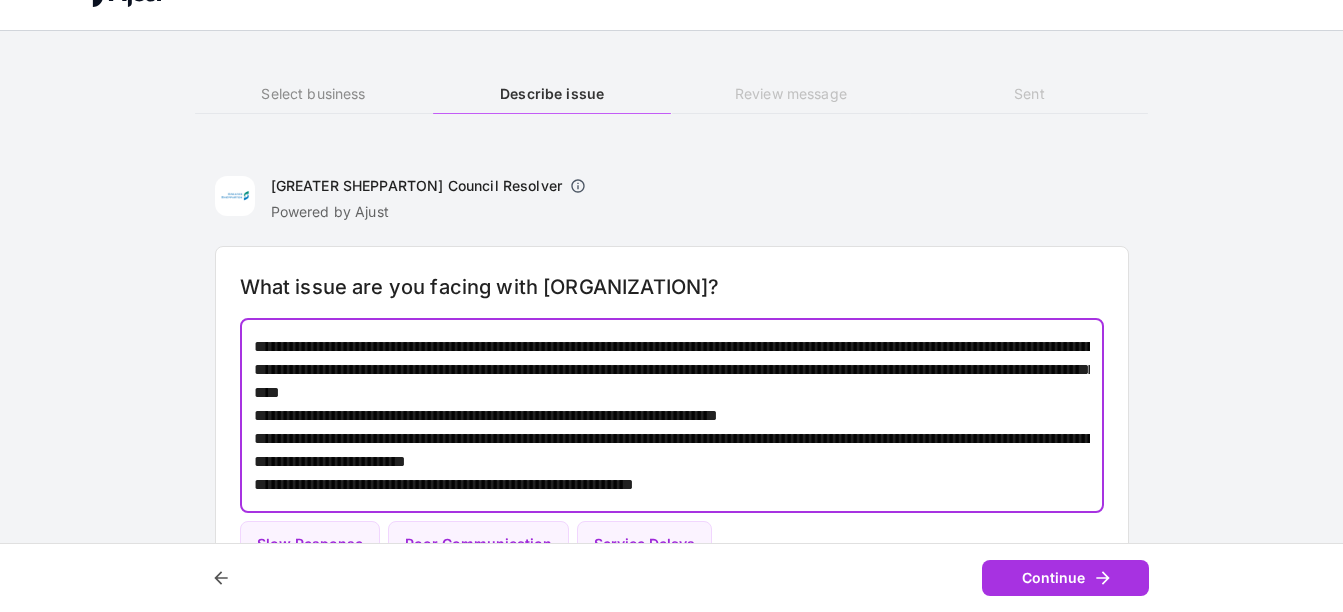 click on "**********" at bounding box center [672, 415] 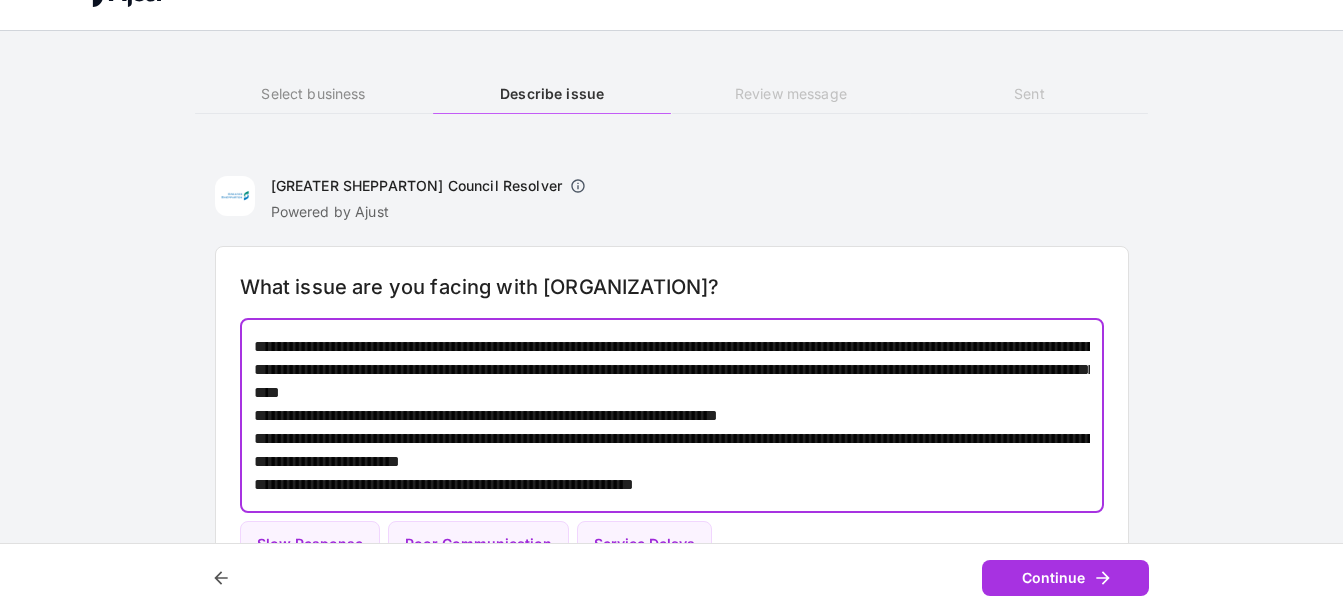 click on "**********" at bounding box center (672, 415) 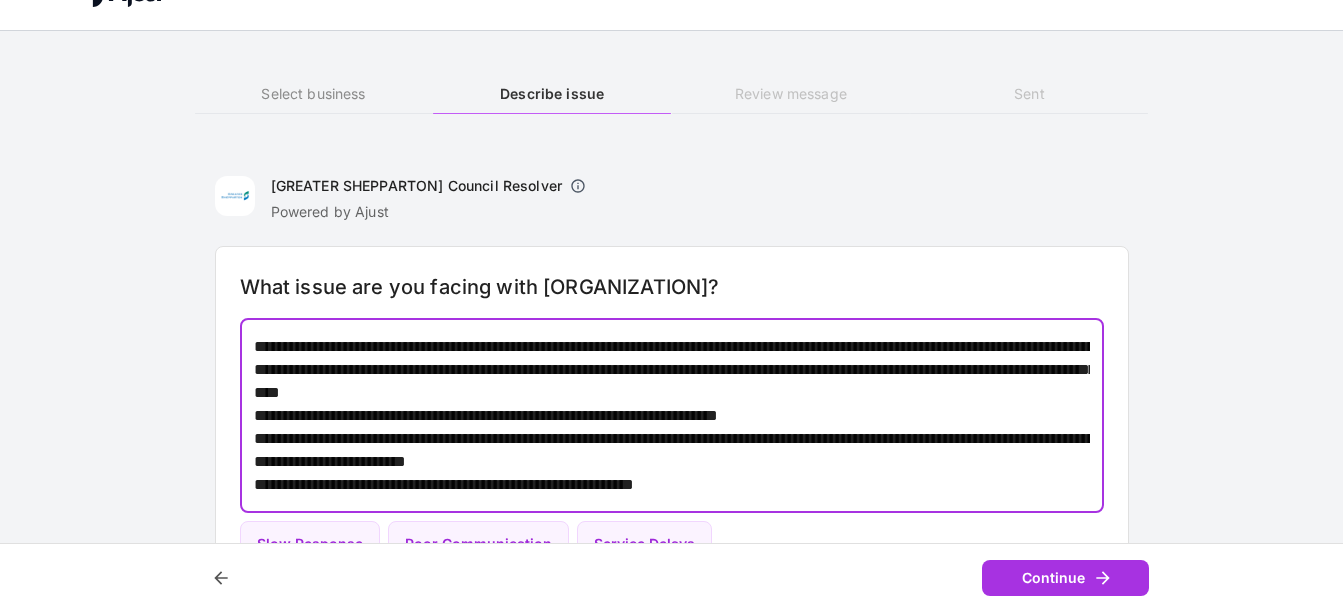click on "**********" at bounding box center [672, 415] 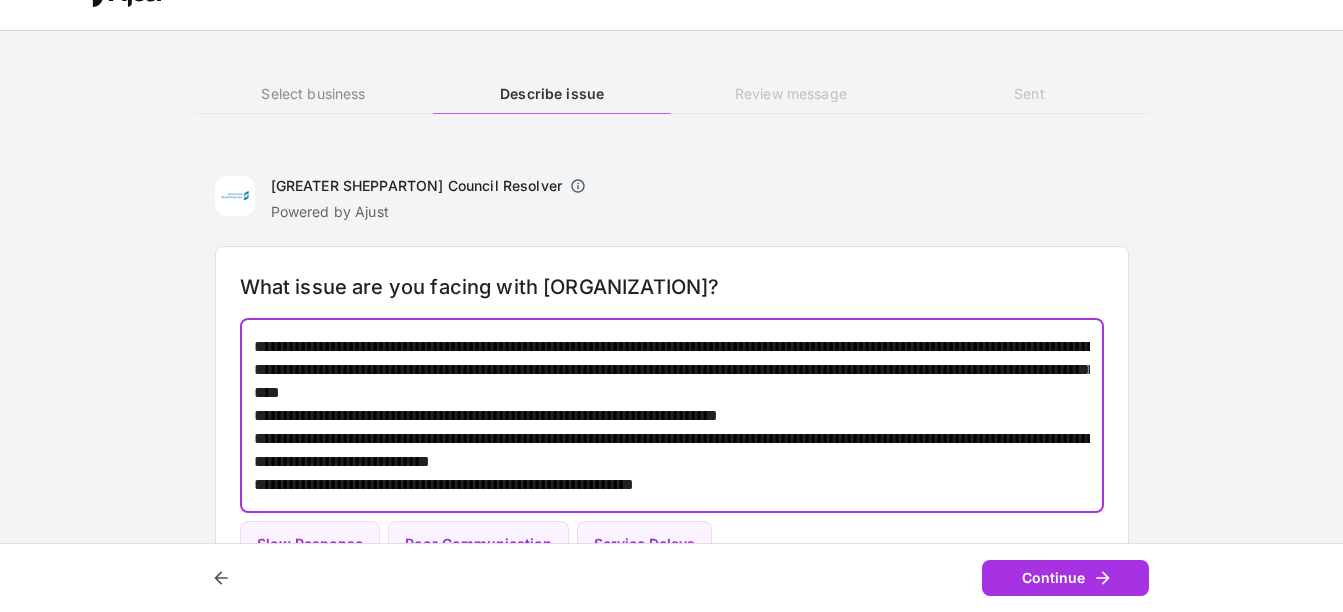 click on "**********" at bounding box center (672, 415) 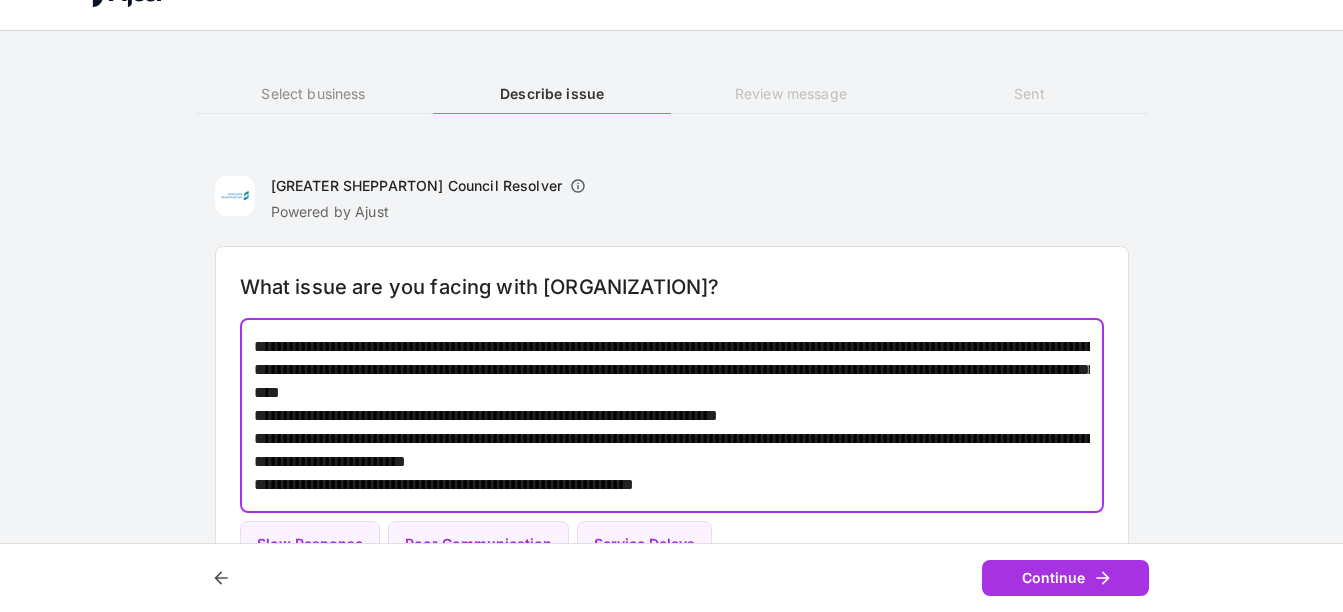 click on "**********" at bounding box center (672, 415) 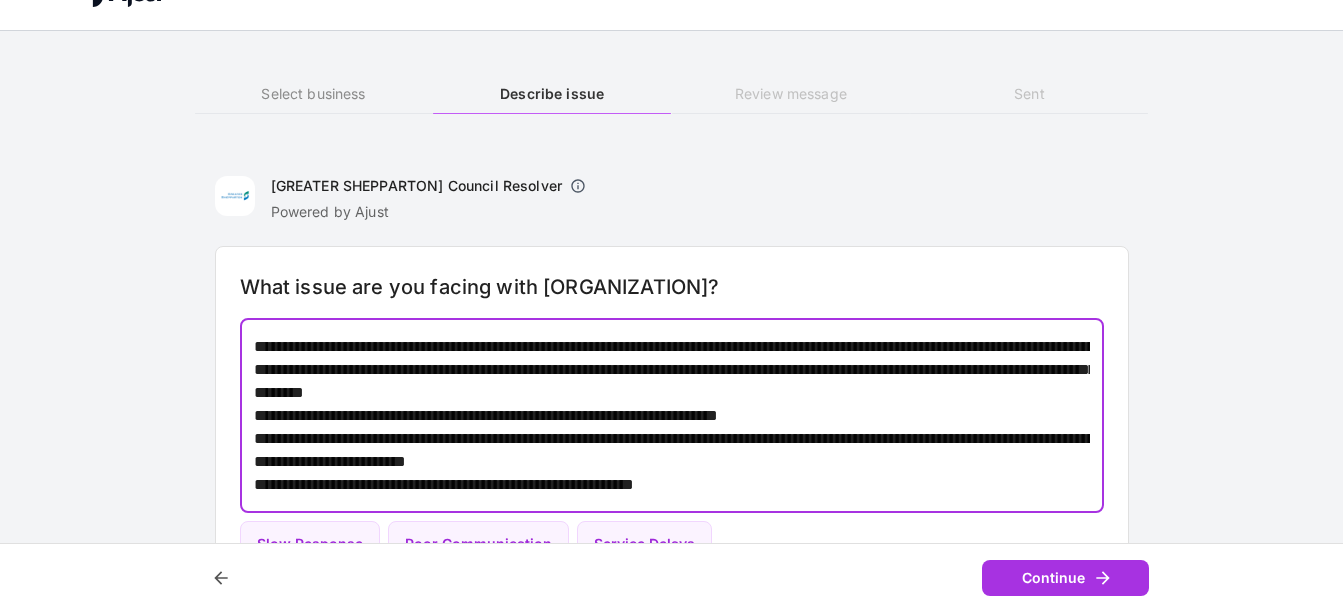 click on "**********" at bounding box center (672, 415) 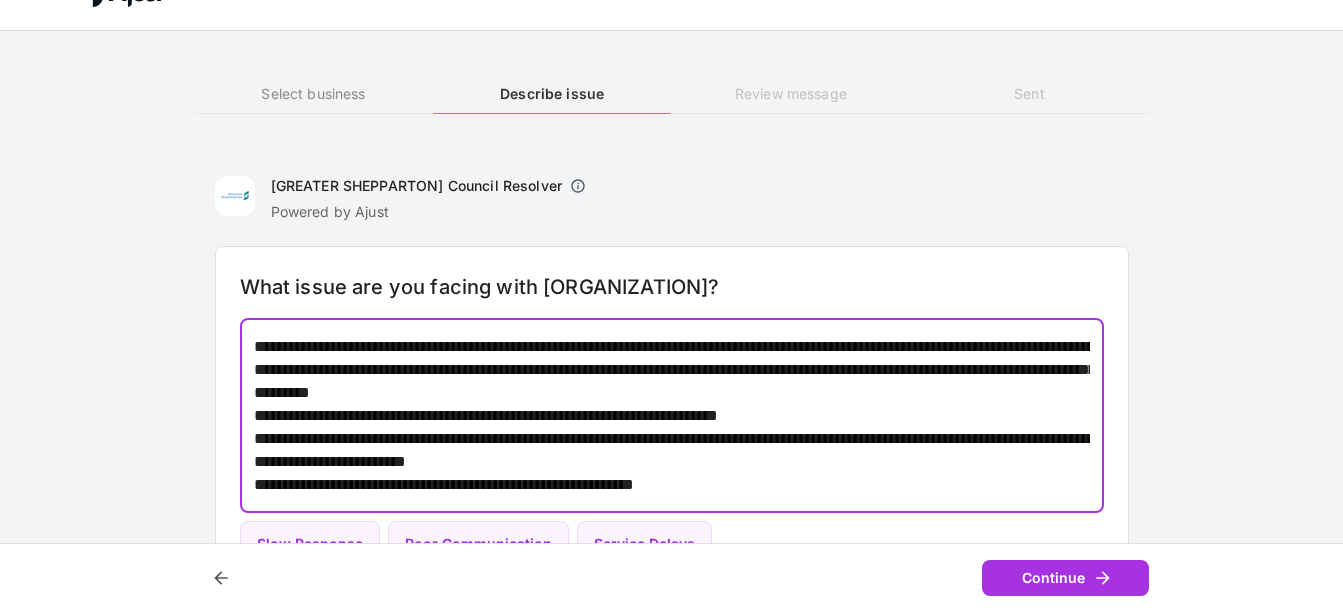 click on "**********" at bounding box center [672, 415] 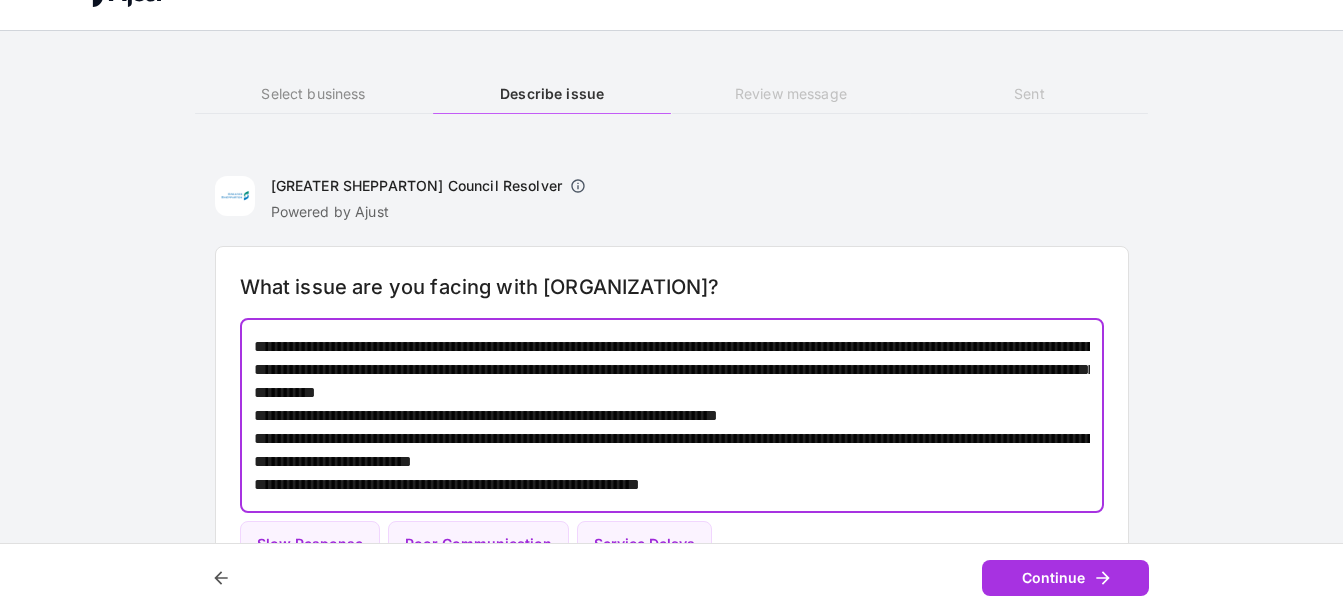 click on "**********" at bounding box center [672, 415] 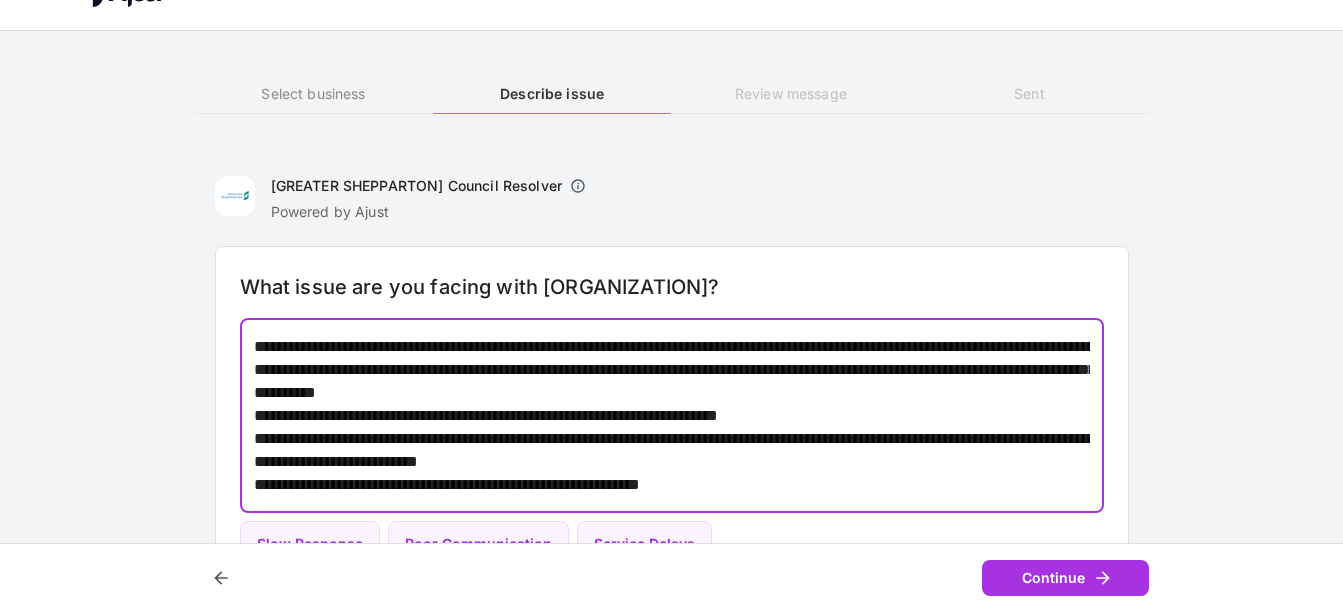 drag, startPoint x: 862, startPoint y: 443, endPoint x: 865, endPoint y: 466, distance: 23.194826 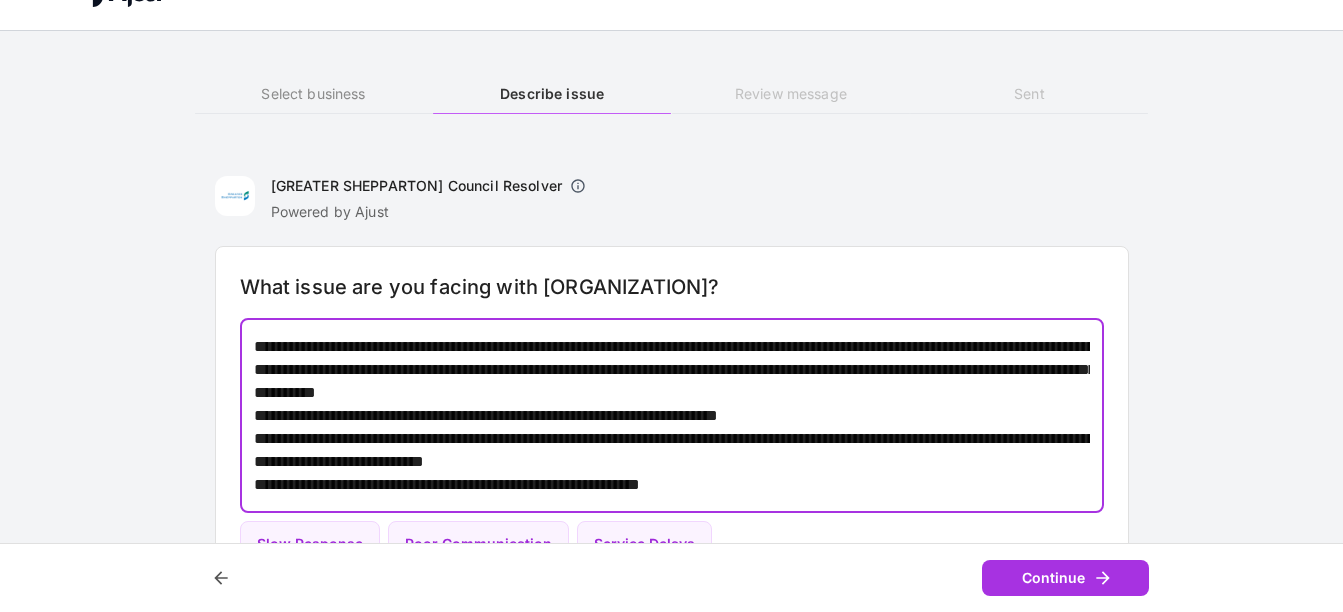 click on "**********" at bounding box center [672, 415] 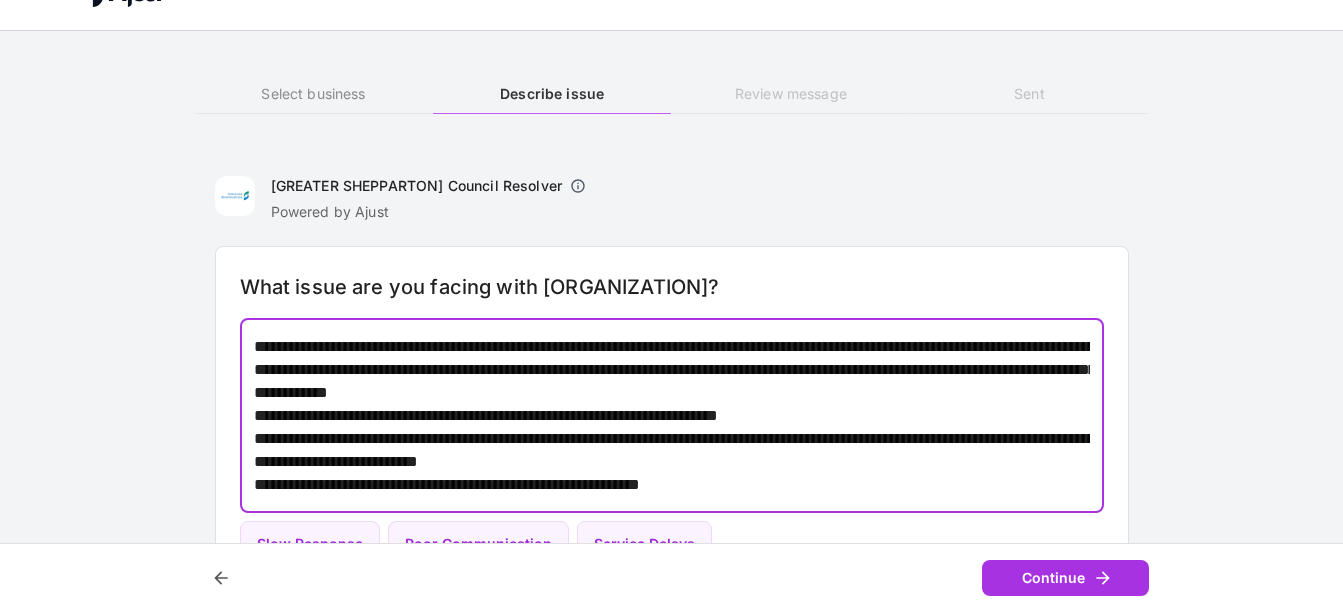 click on "**********" at bounding box center [672, 419] 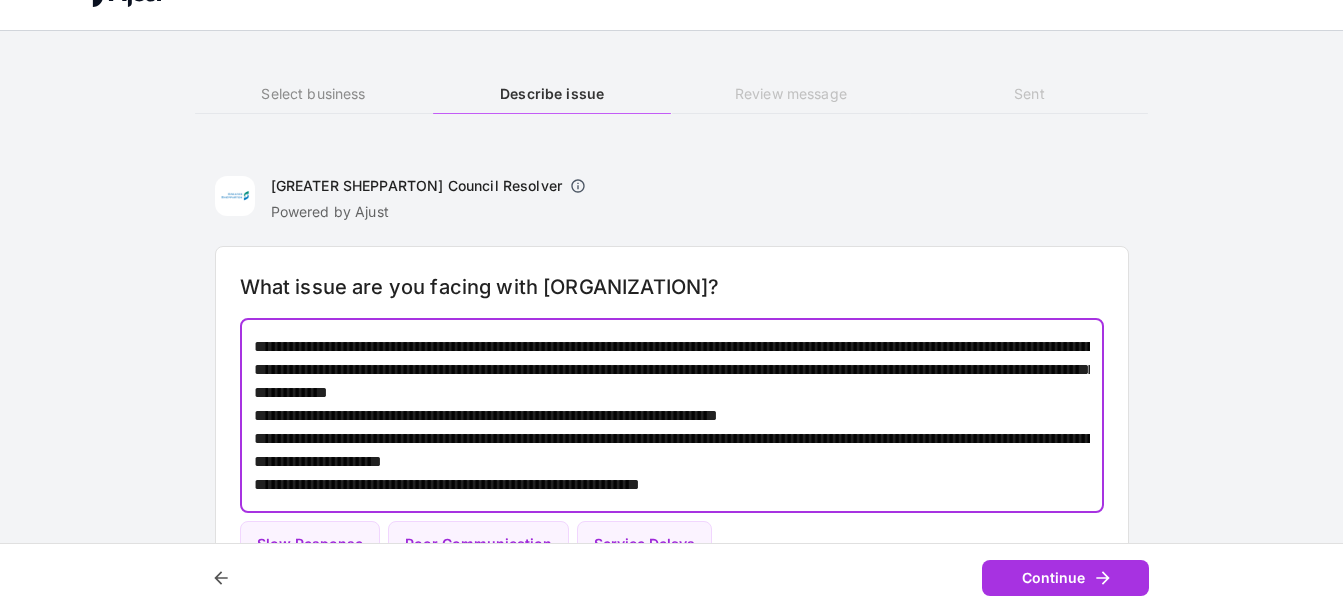 click on "**********" at bounding box center [672, 415] 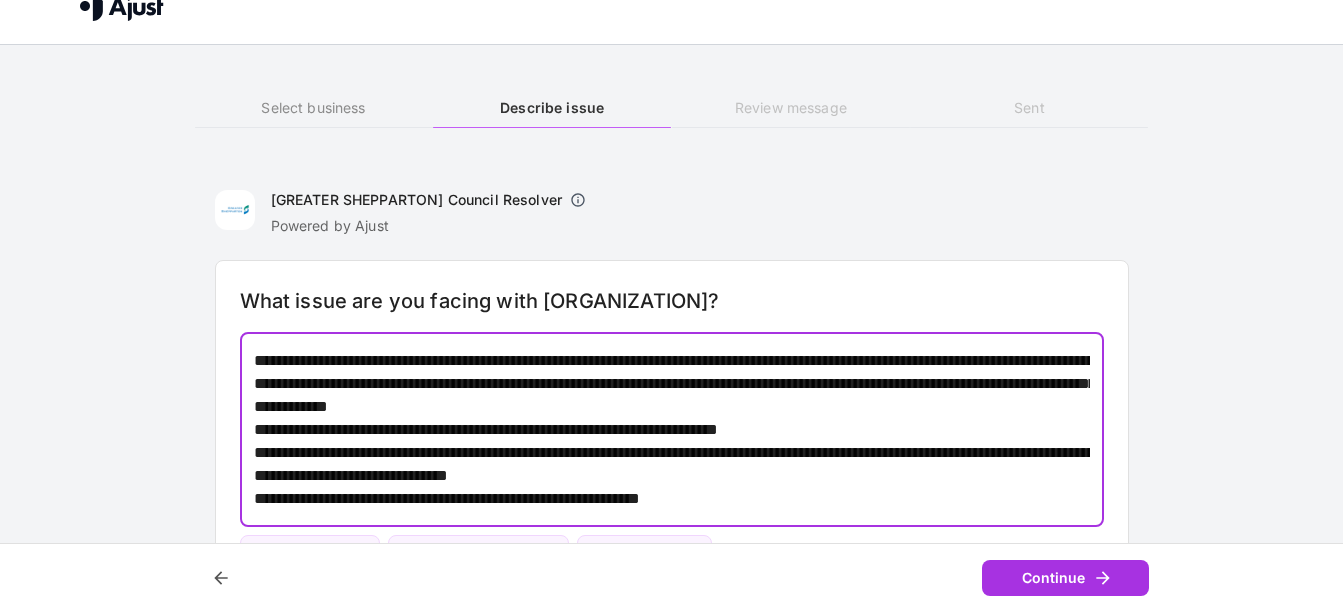 scroll, scrollTop: 43, scrollLeft: 0, axis: vertical 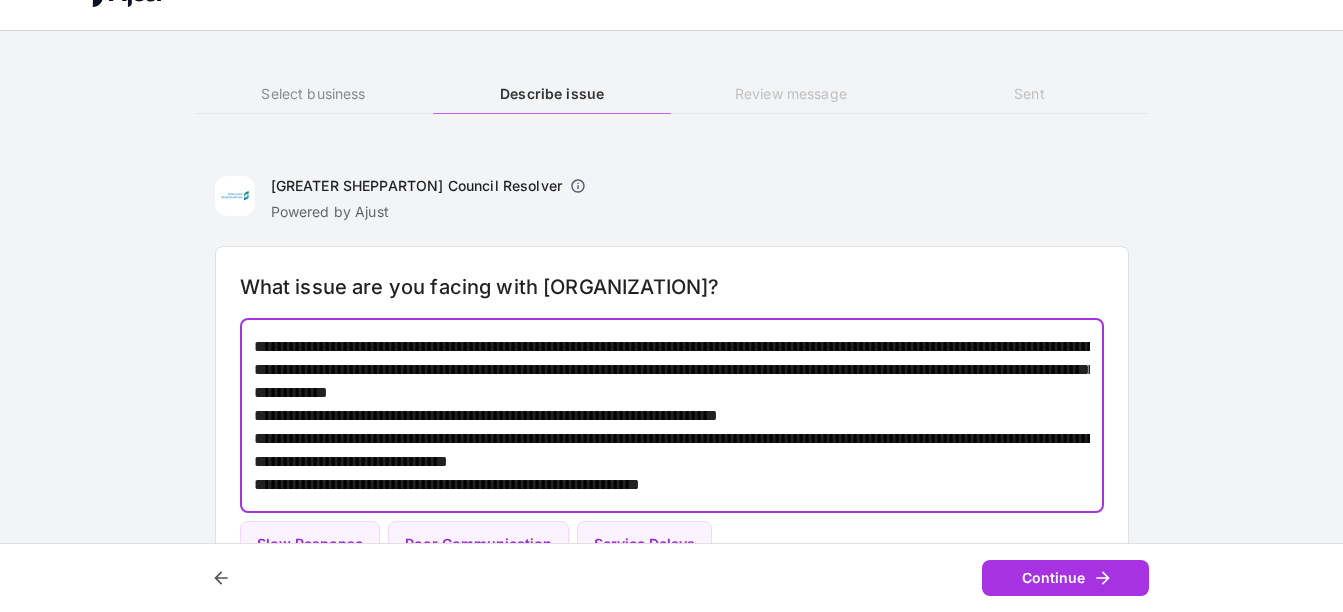 click on "**********" at bounding box center [672, 415] 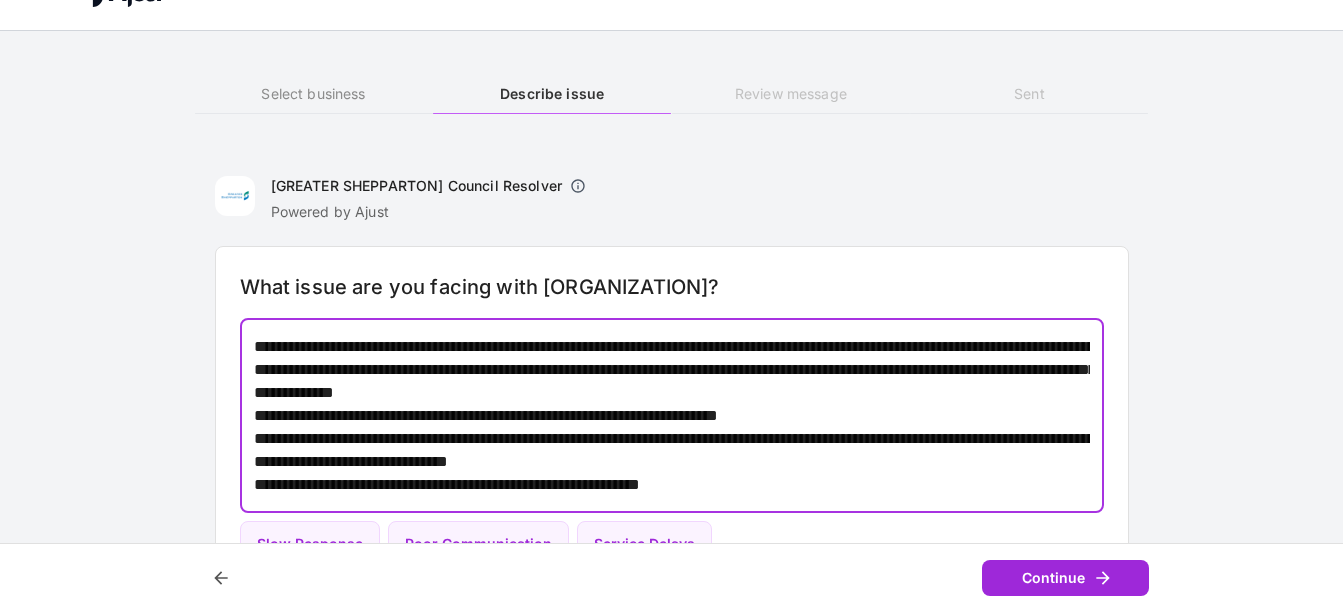 type on "**********" 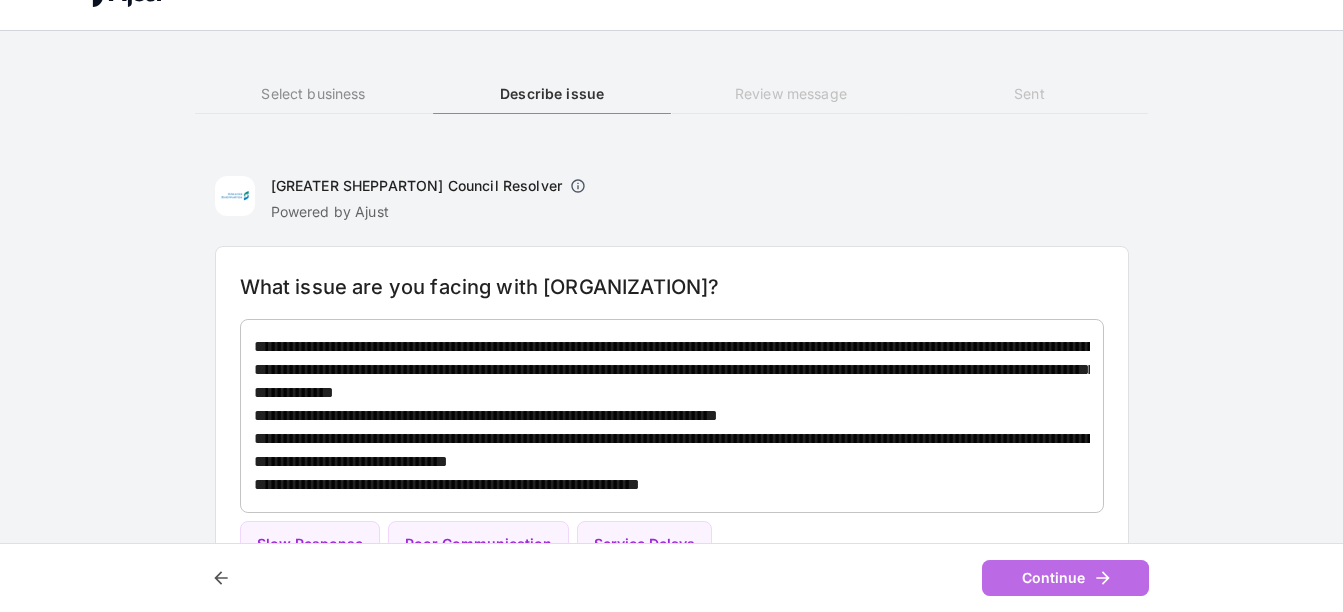 click on "Continue" at bounding box center (1065, 578) 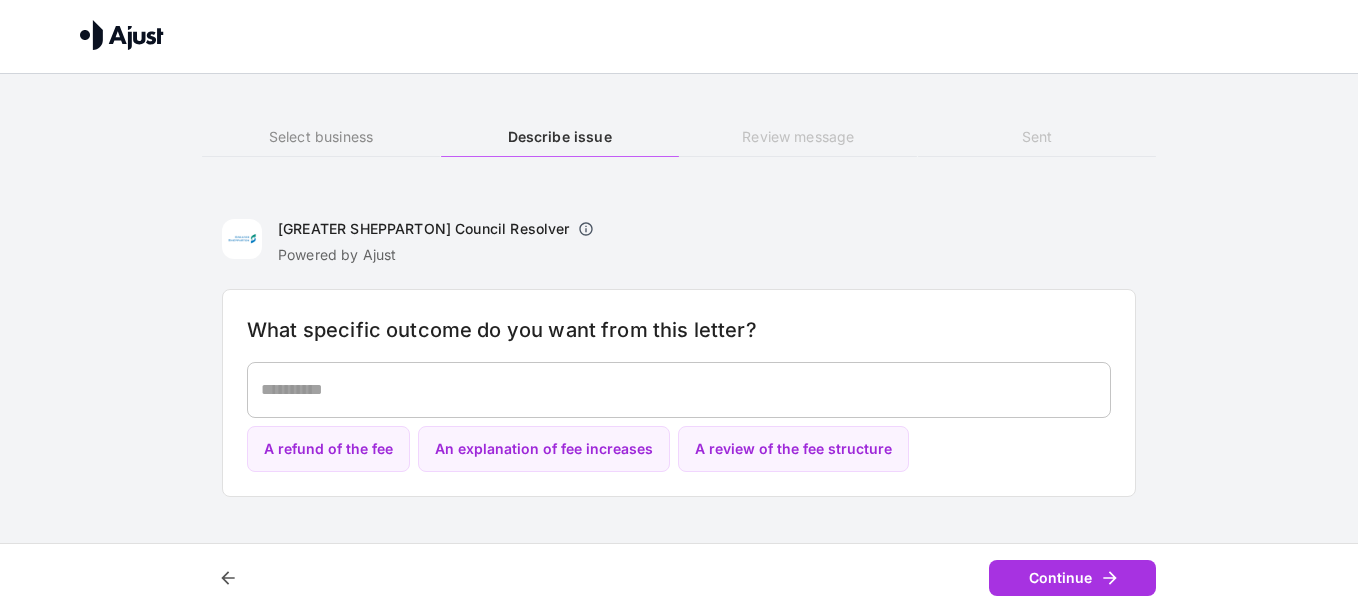 click at bounding box center [679, 389] 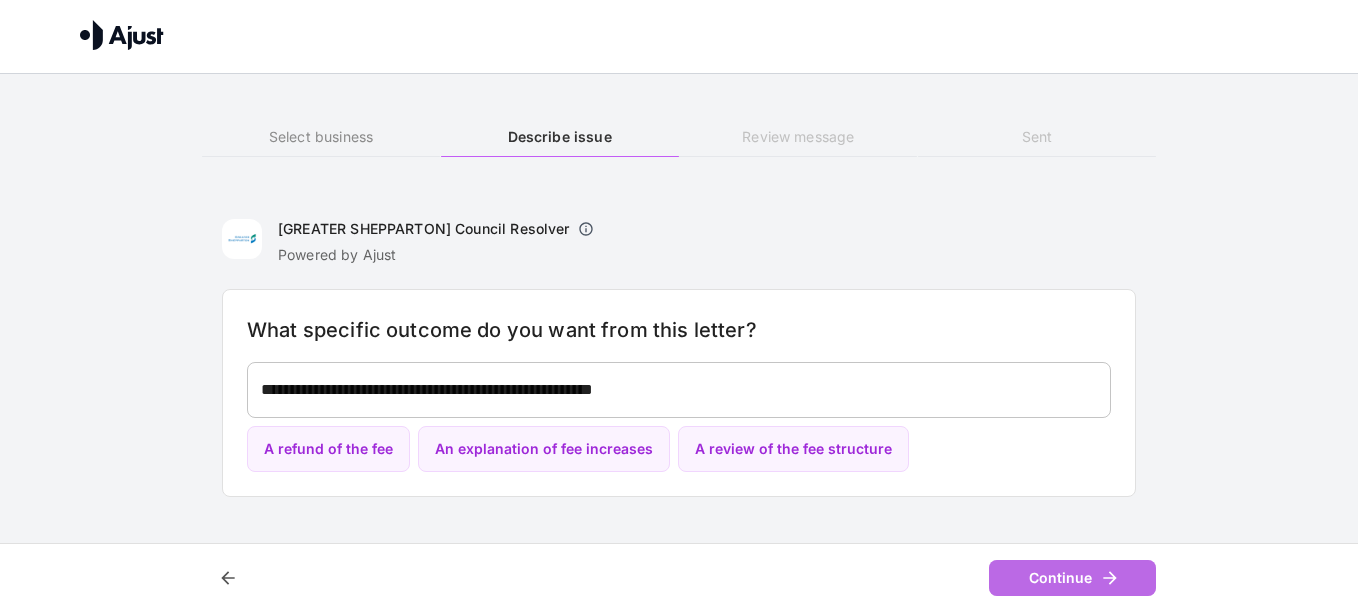 click on "Continue" at bounding box center (1072, 578) 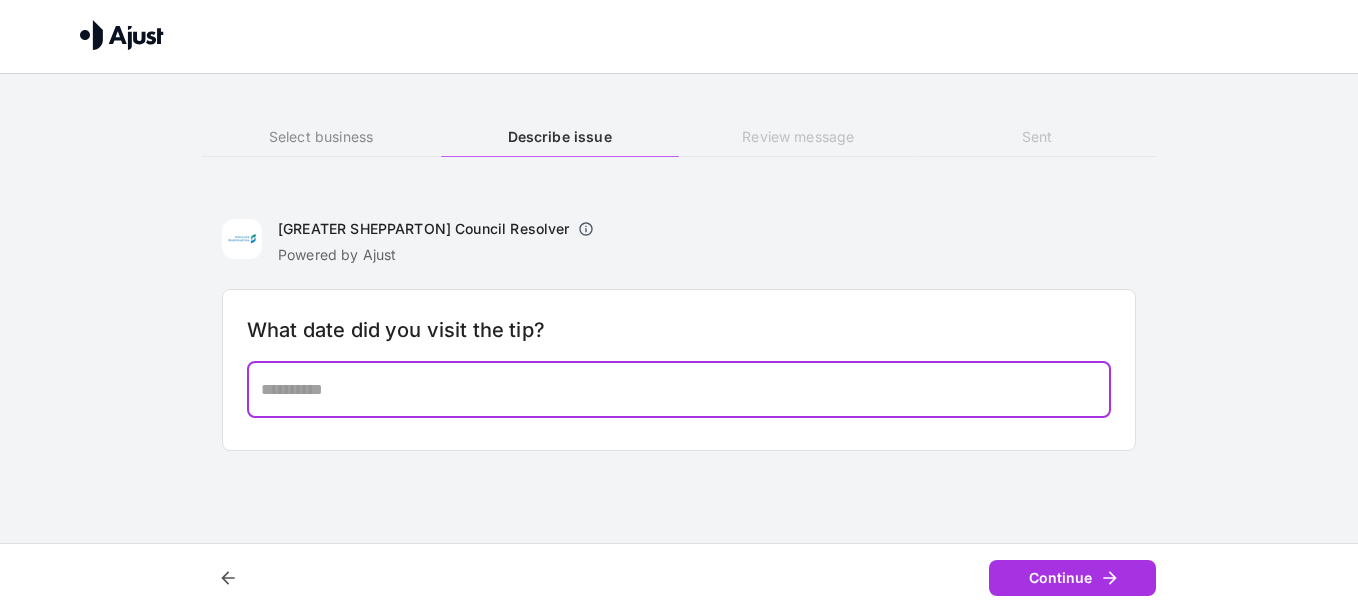 drag, startPoint x: 353, startPoint y: 394, endPoint x: 365, endPoint y: 423, distance: 31.38471 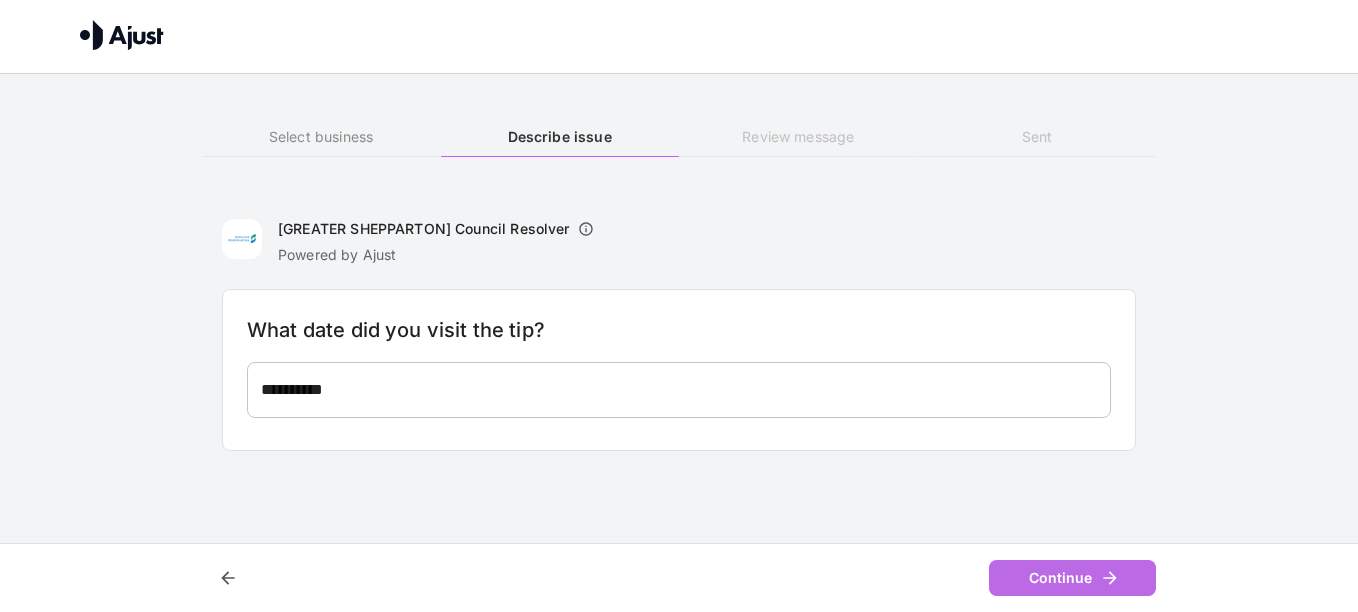 click on "Continue" at bounding box center (1072, 578) 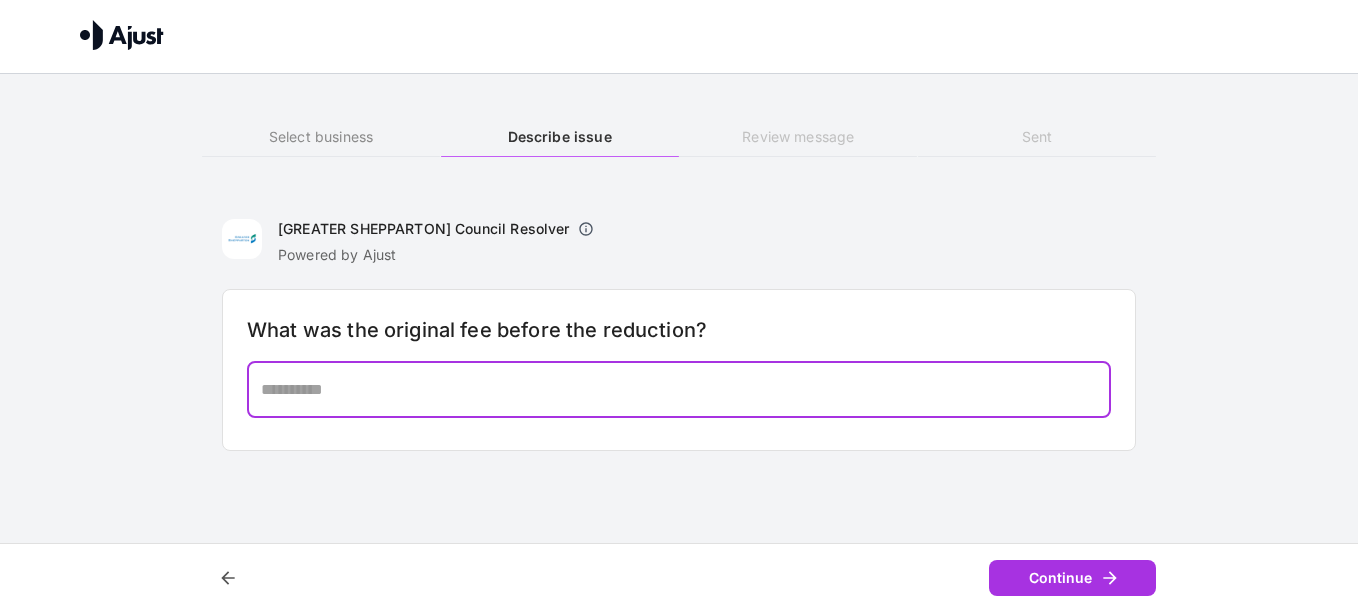 drag, startPoint x: 294, startPoint y: 383, endPoint x: 299, endPoint y: 396, distance: 13.928389 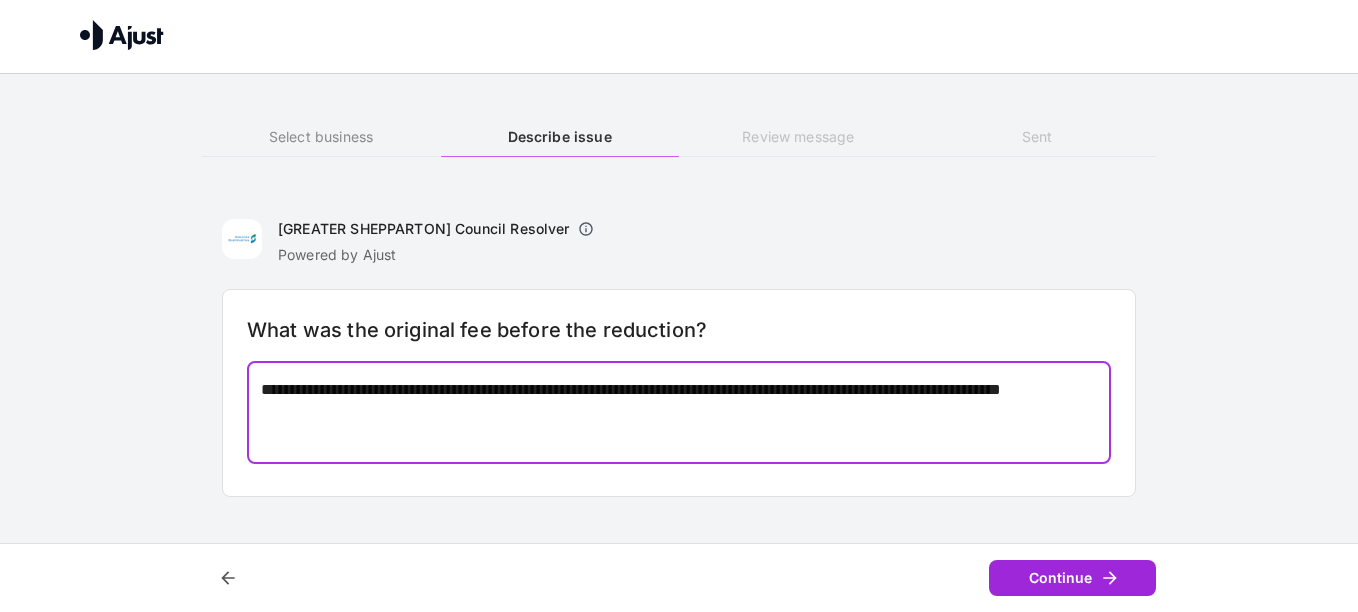 type on "**********" 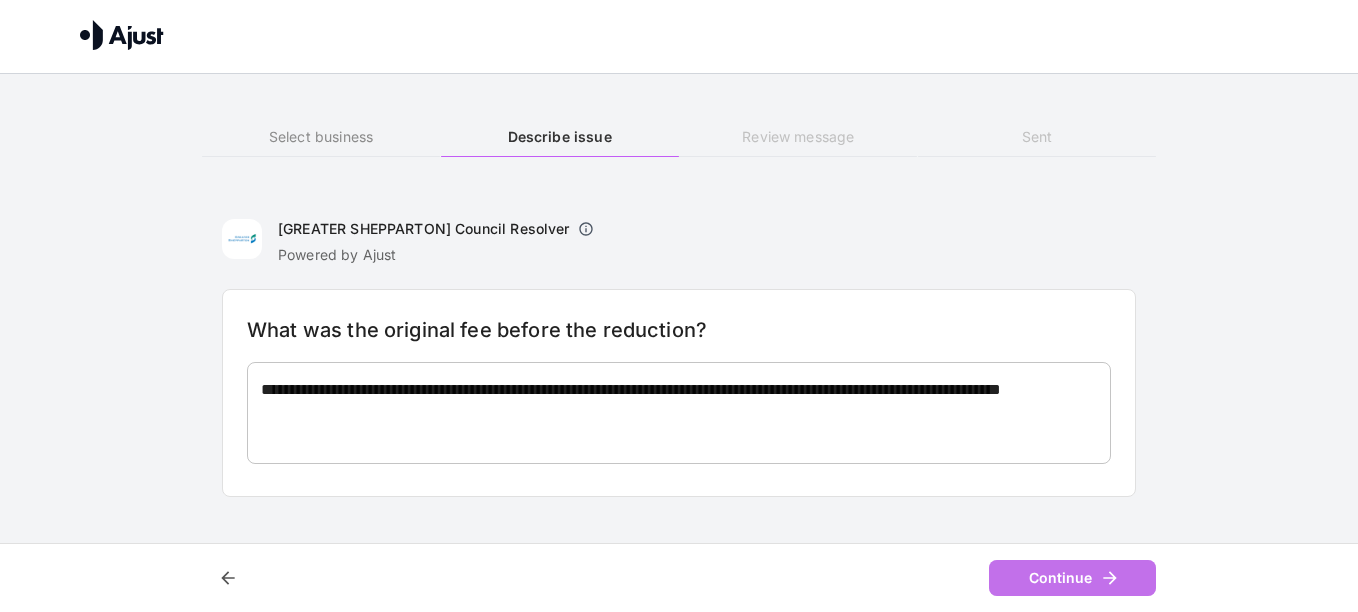 click on "Continue" at bounding box center [1072, 578] 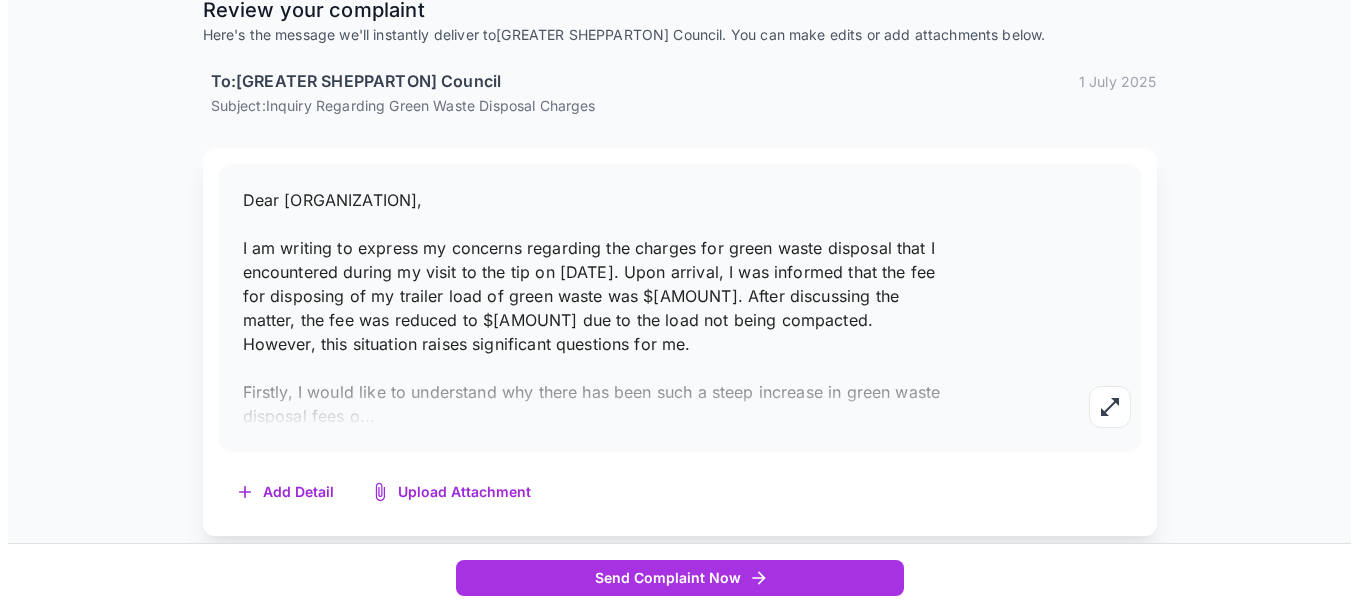scroll, scrollTop: 278, scrollLeft: 0, axis: vertical 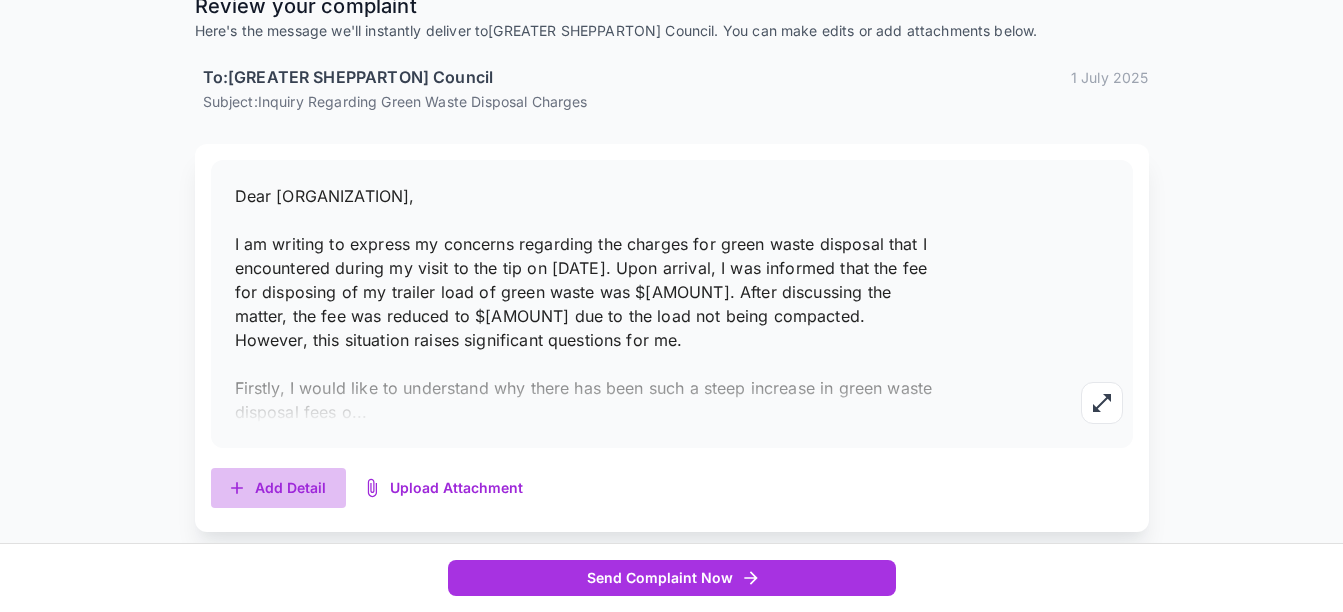 click on "Add Detail" at bounding box center [278, 488] 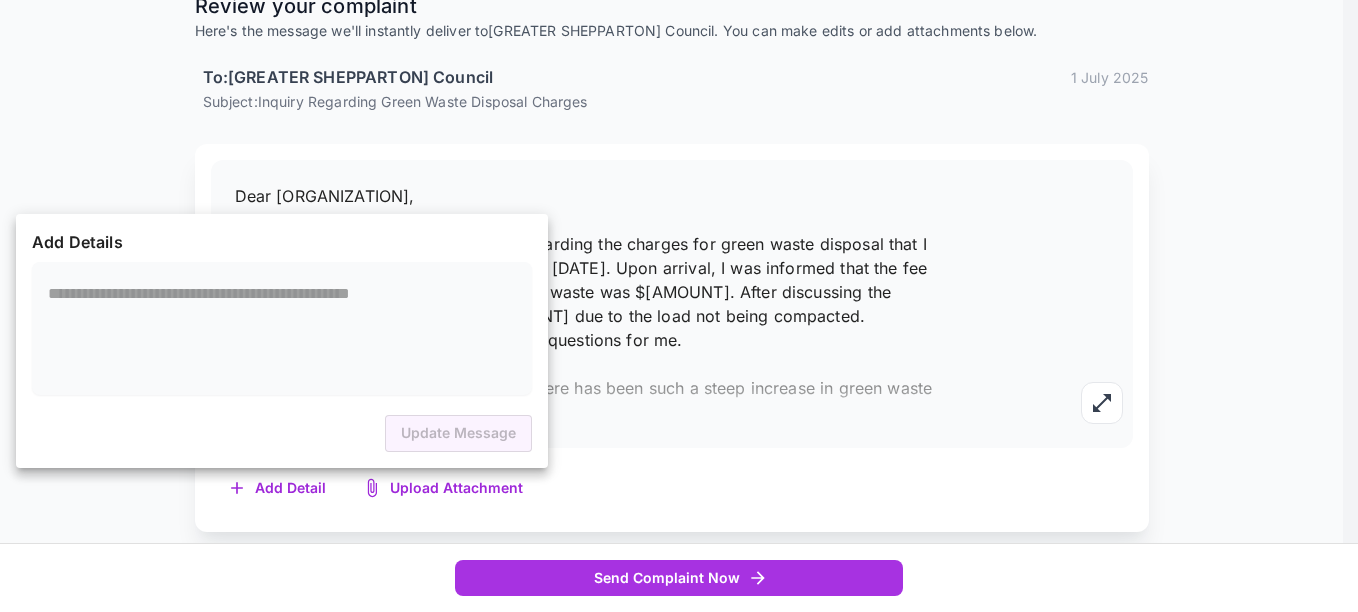 click at bounding box center (282, 328) 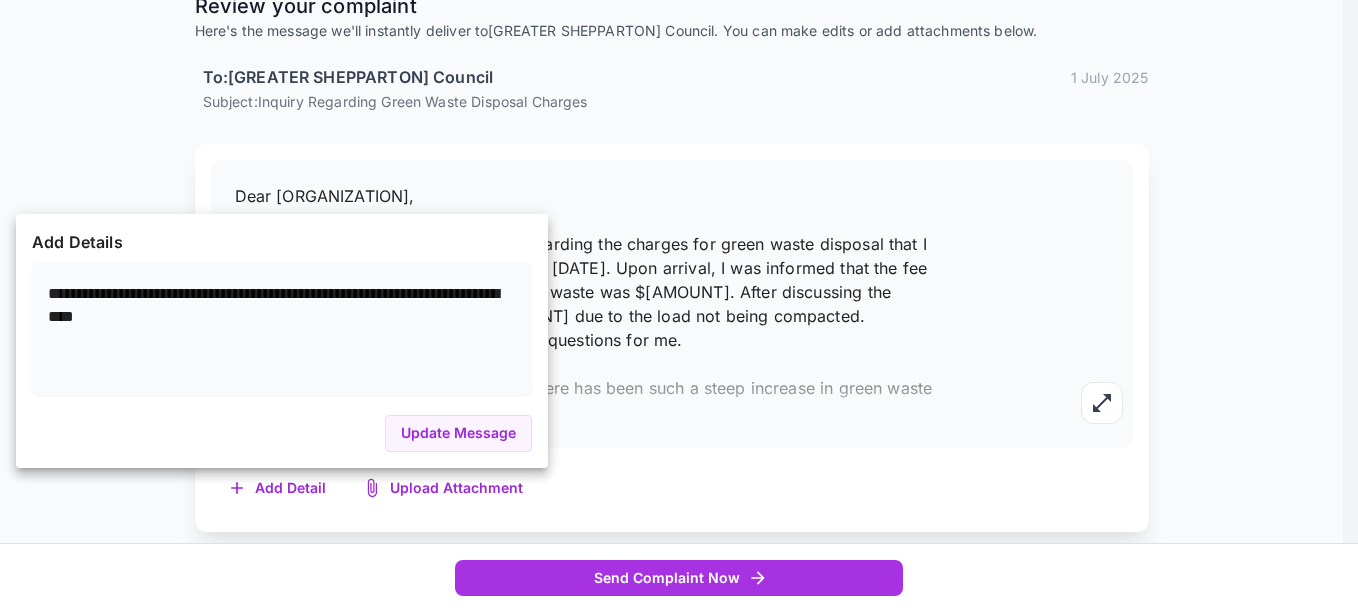 click on "**********" at bounding box center (282, 328) 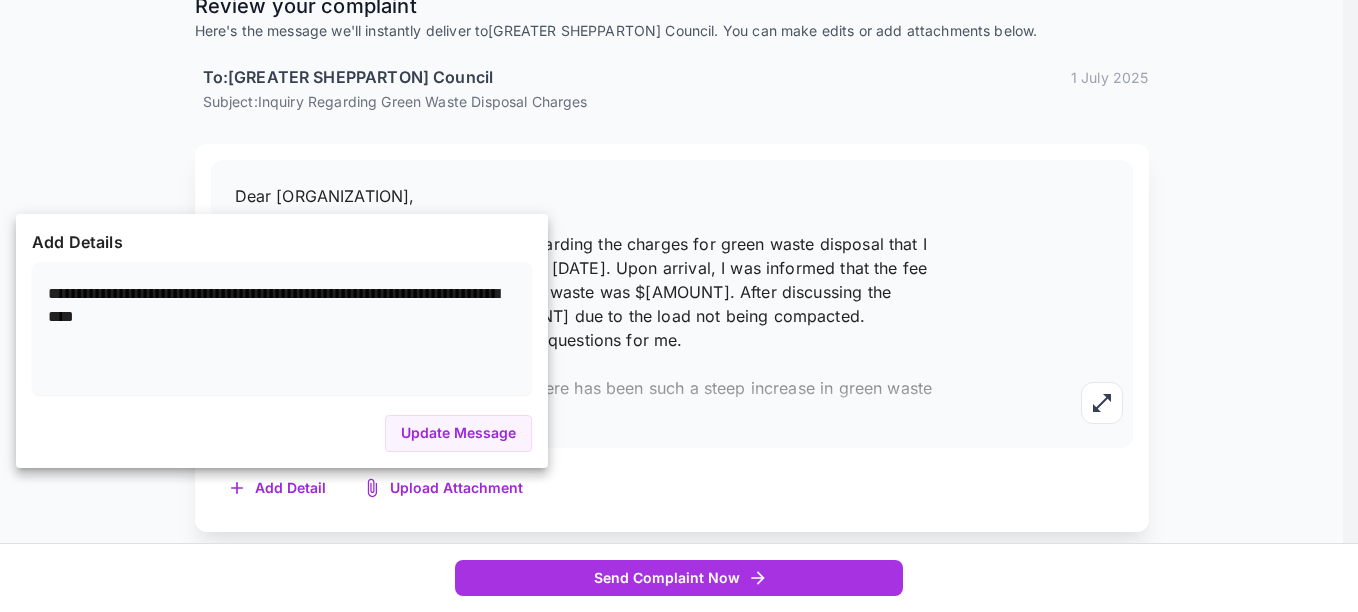 type on "**********" 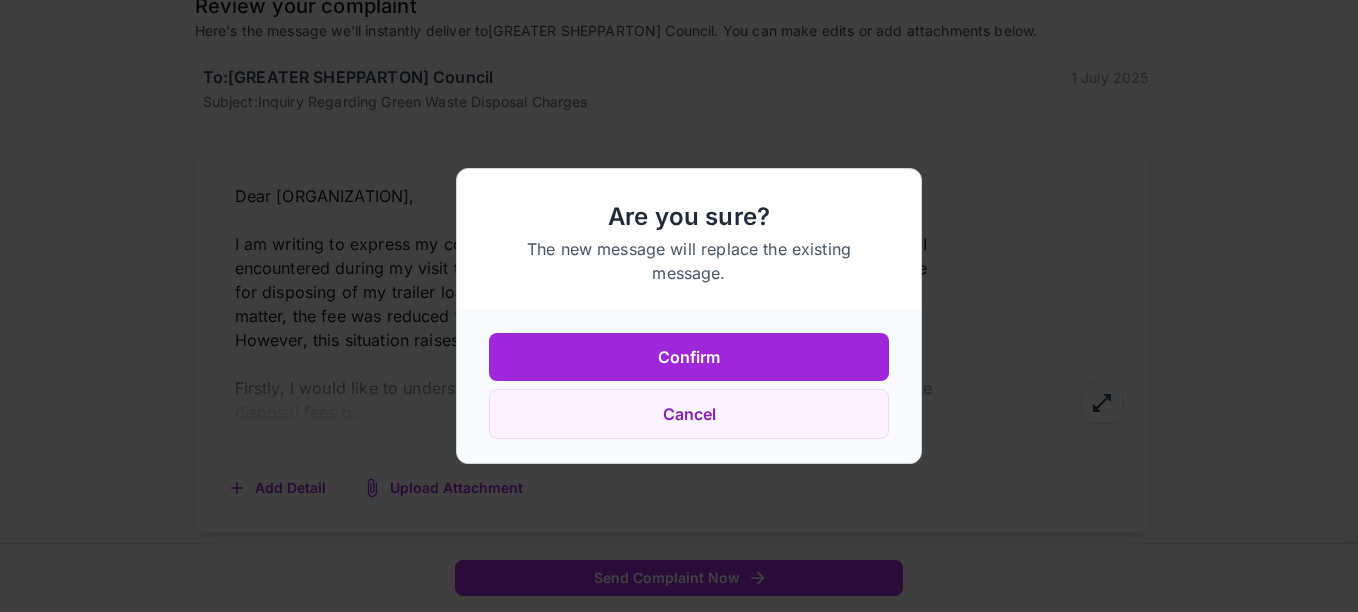 click on "Confirm" at bounding box center [689, 357] 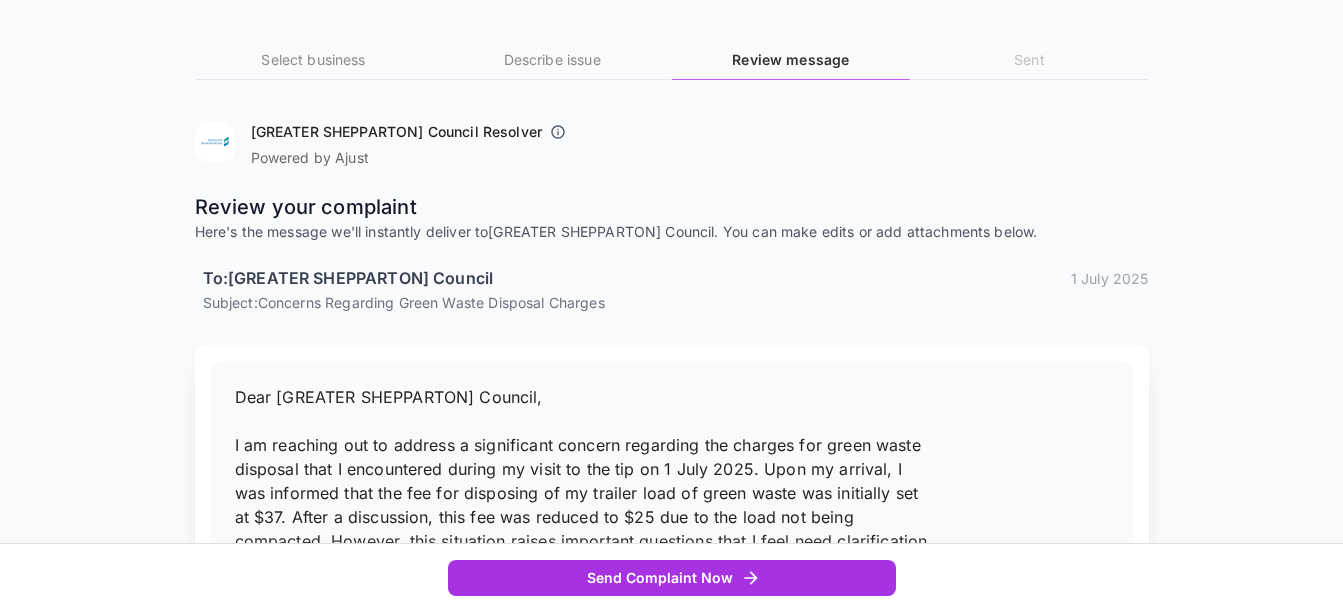 scroll, scrollTop: 254, scrollLeft: 0, axis: vertical 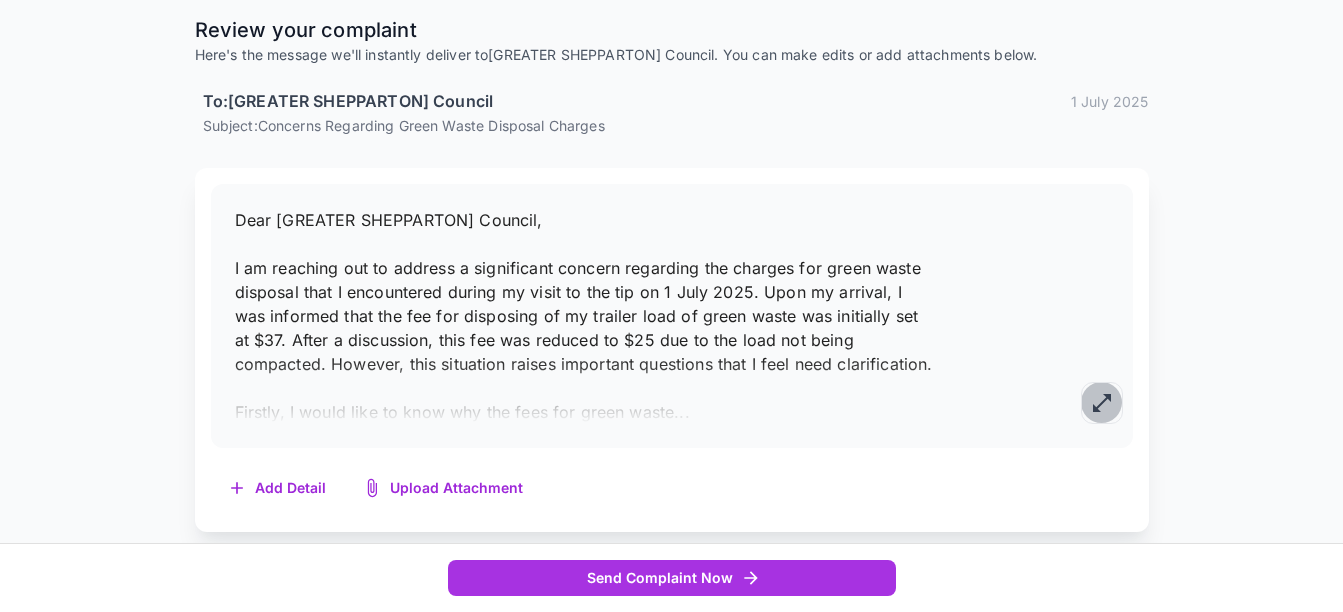 click at bounding box center [1102, 403] 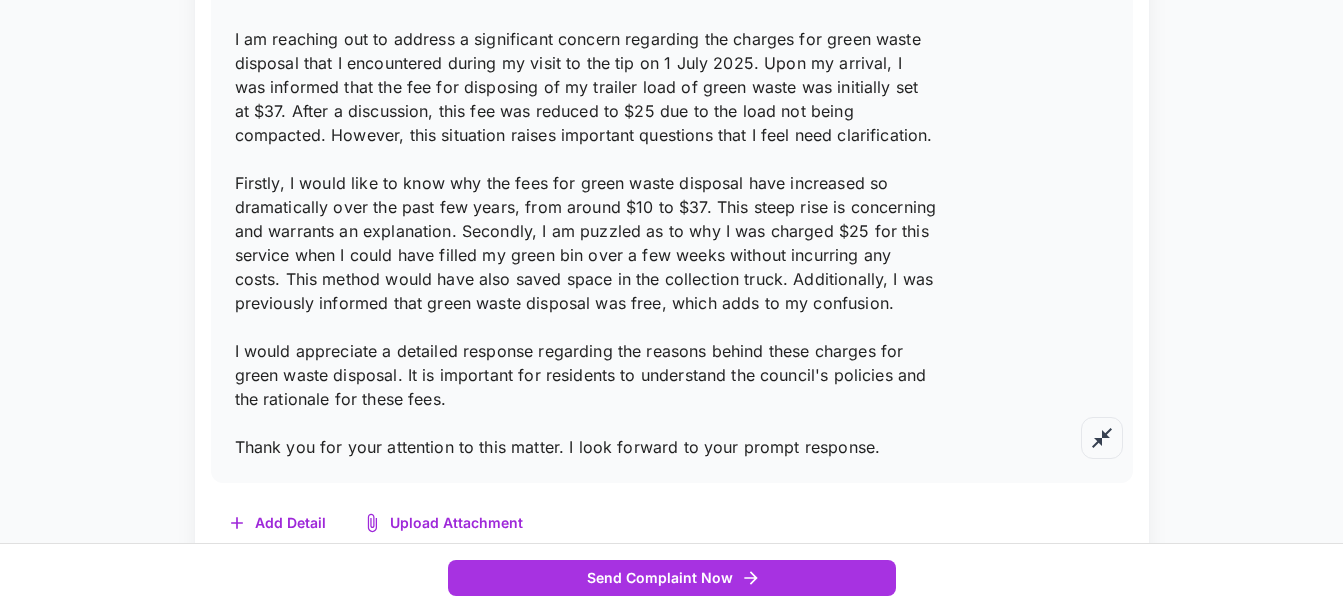 scroll, scrollTop: 518, scrollLeft: 0, axis: vertical 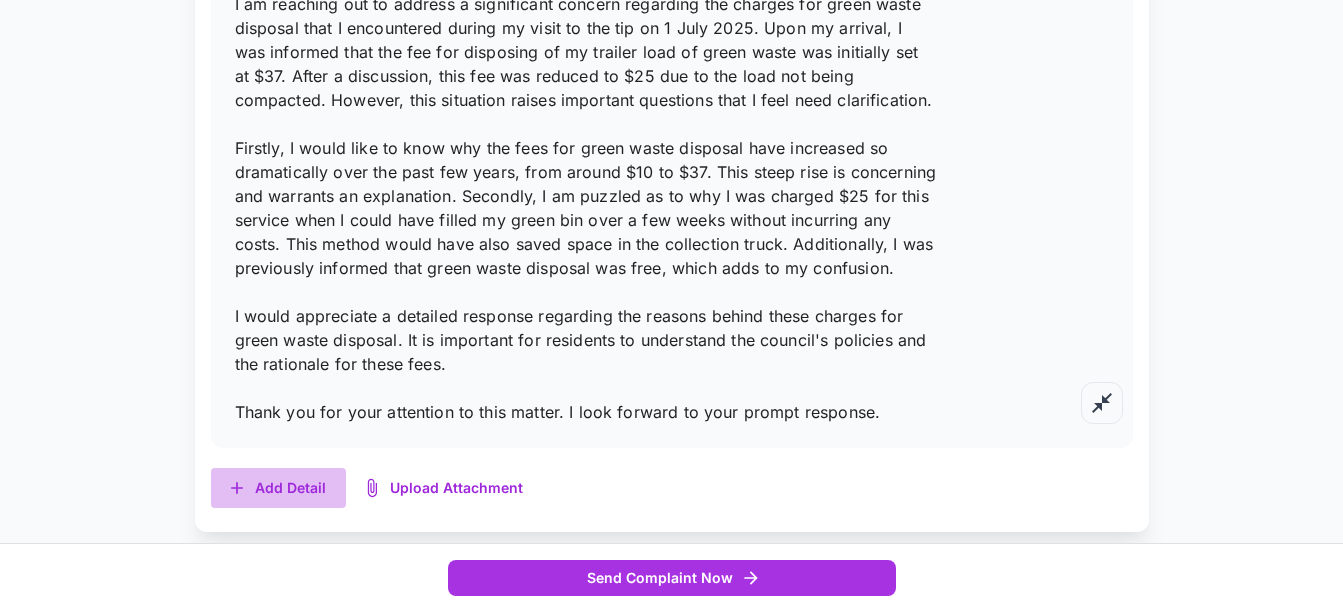click on "Add Detail" at bounding box center [278, 488] 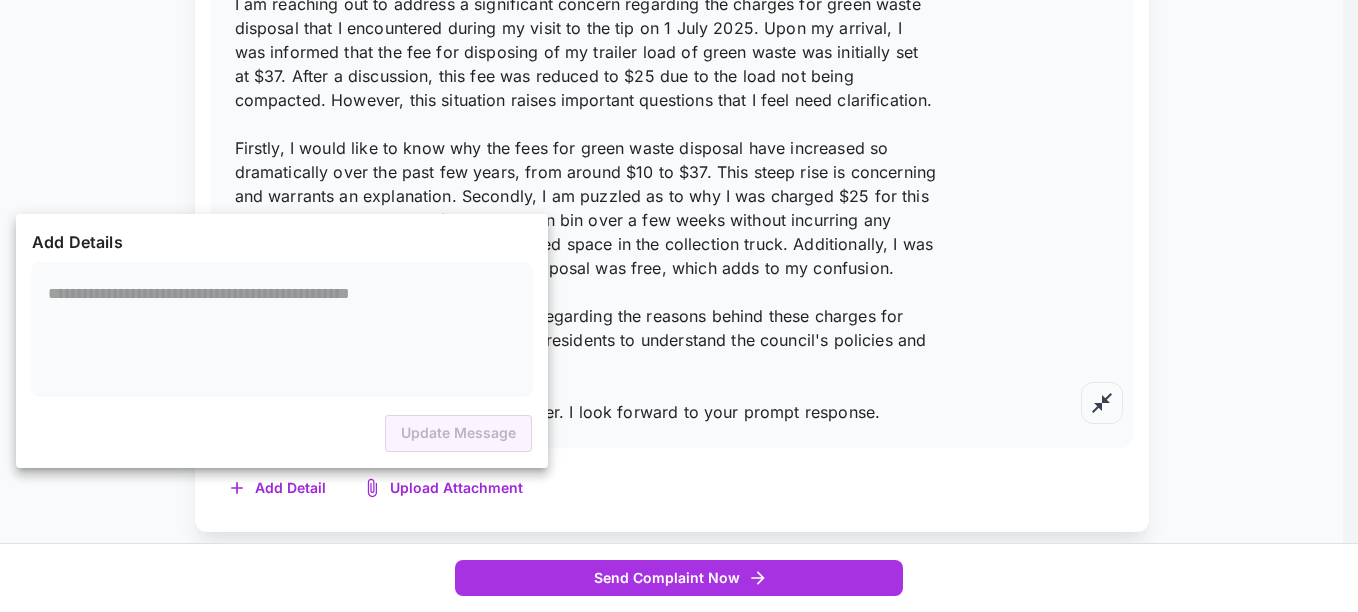 click on "*" at bounding box center [282, 328] 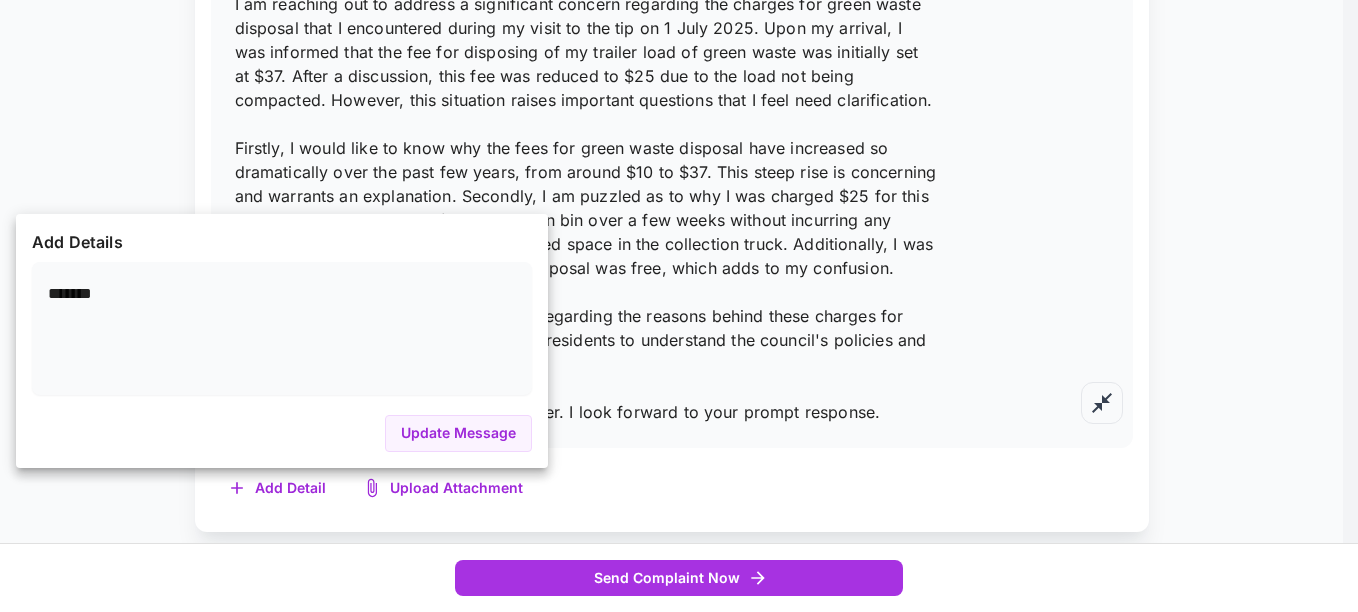 type on "*******" 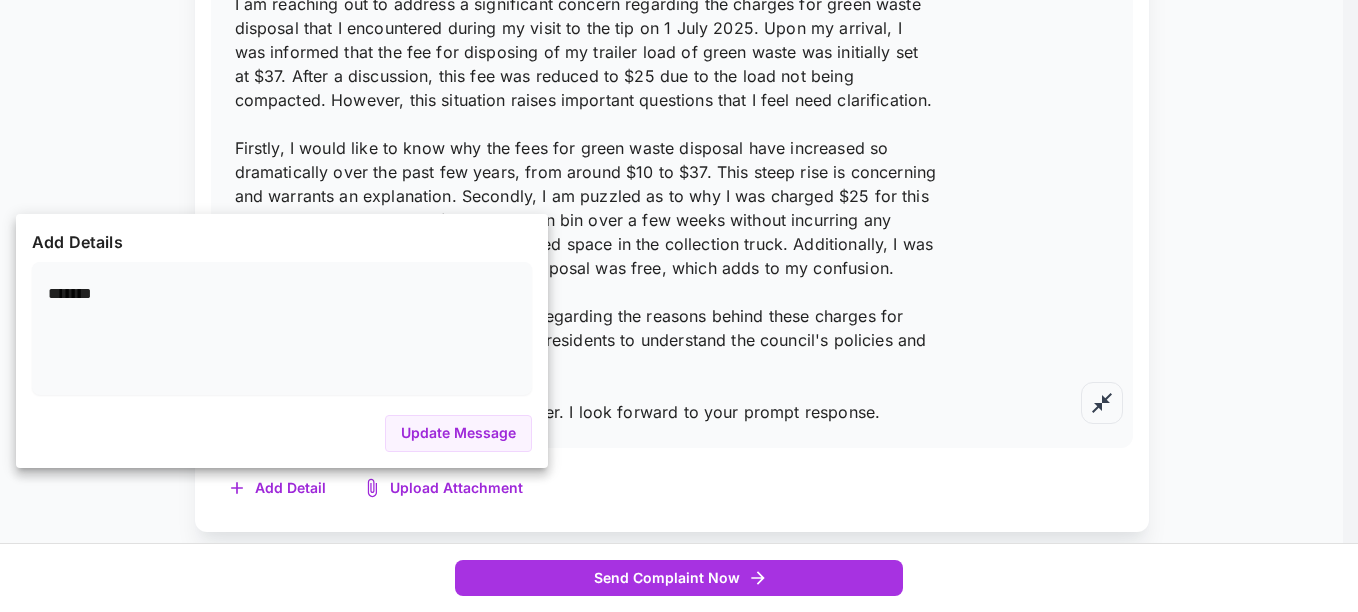 click at bounding box center [679, 306] 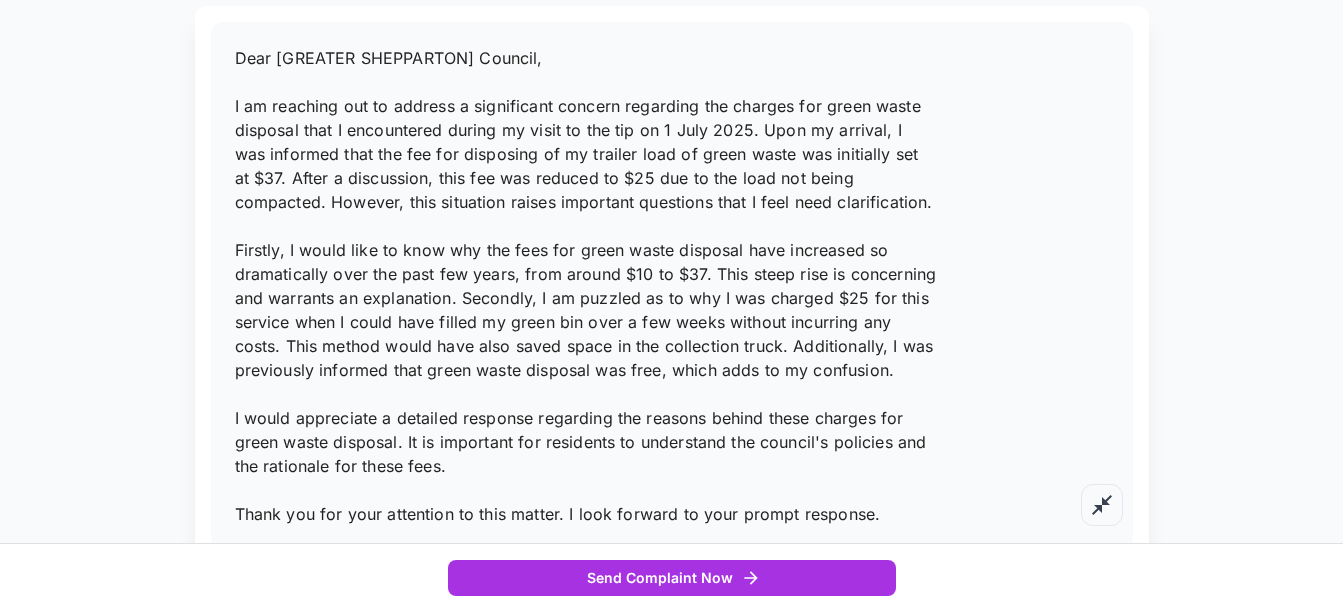 scroll, scrollTop: 418, scrollLeft: 0, axis: vertical 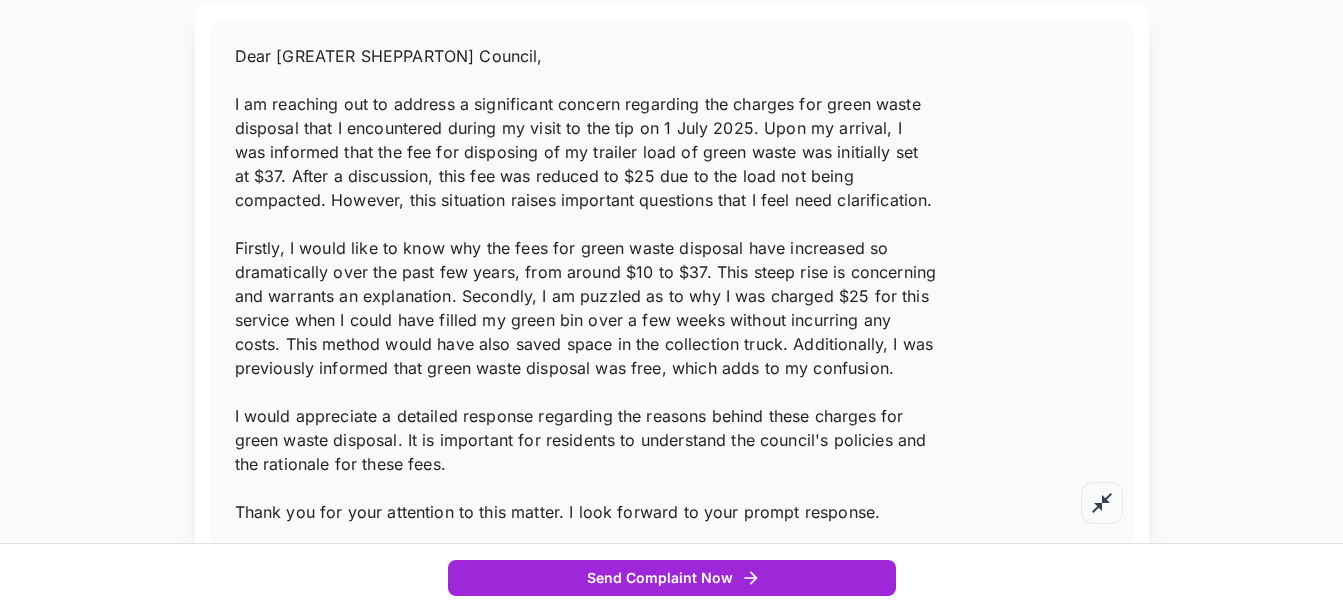 click on "Send Complaint Now" at bounding box center [672, 578] 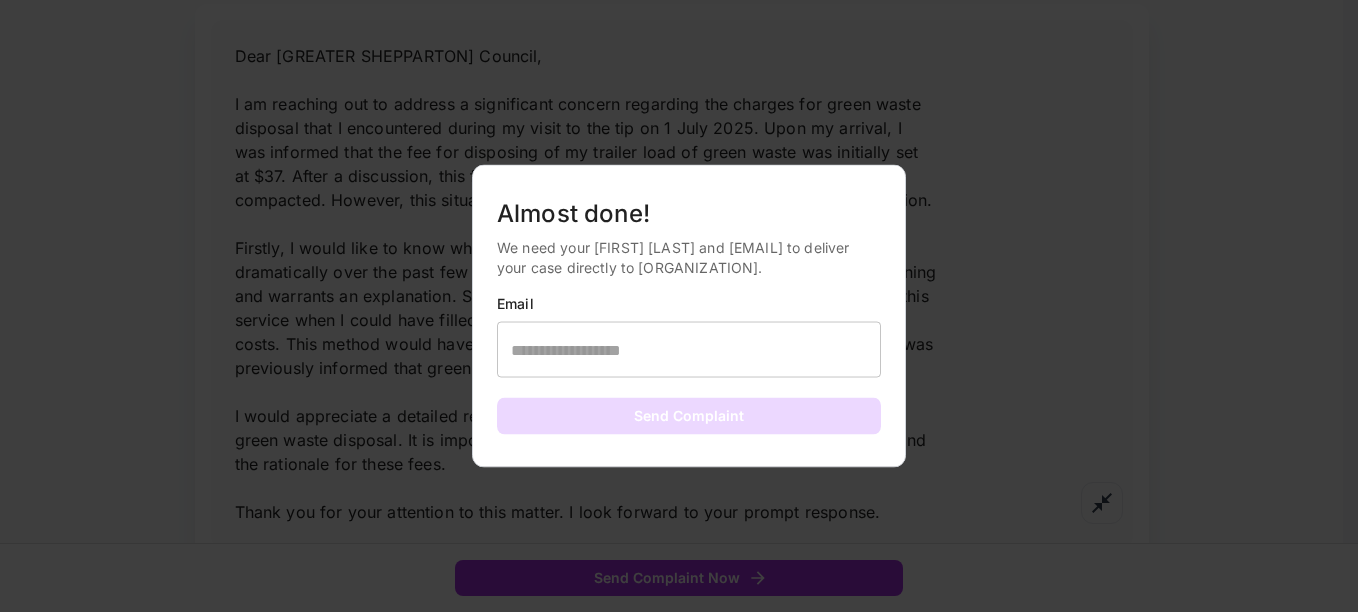 click at bounding box center (679, 306) 